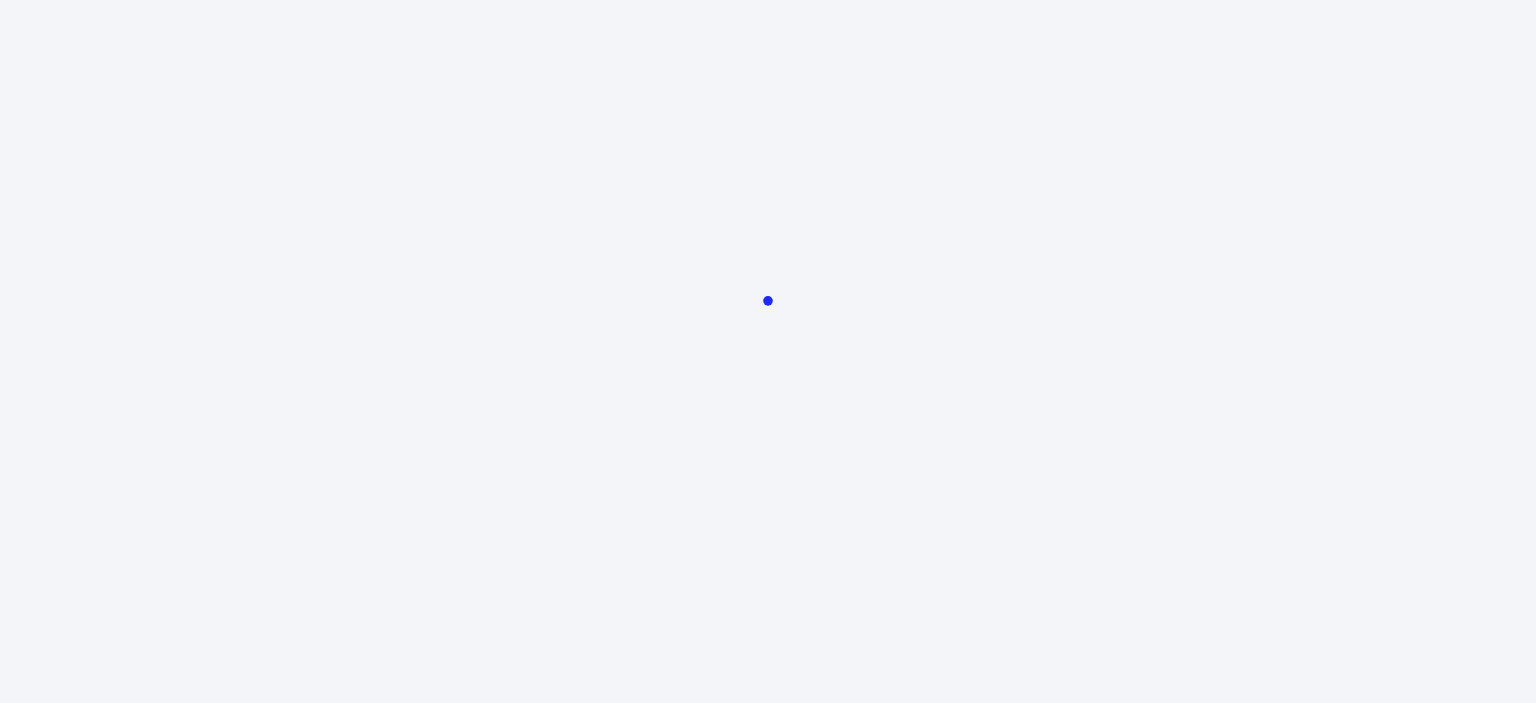 scroll, scrollTop: 0, scrollLeft: 0, axis: both 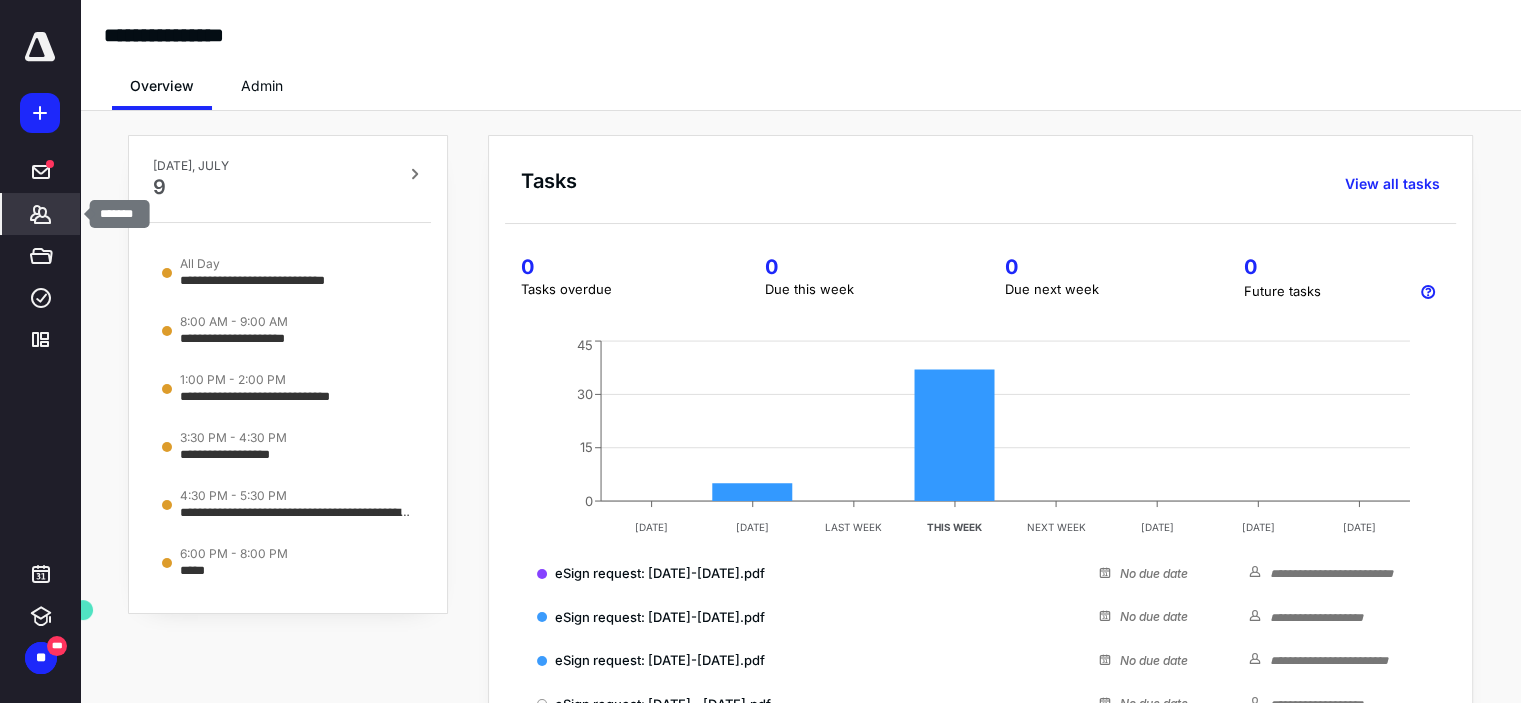 click 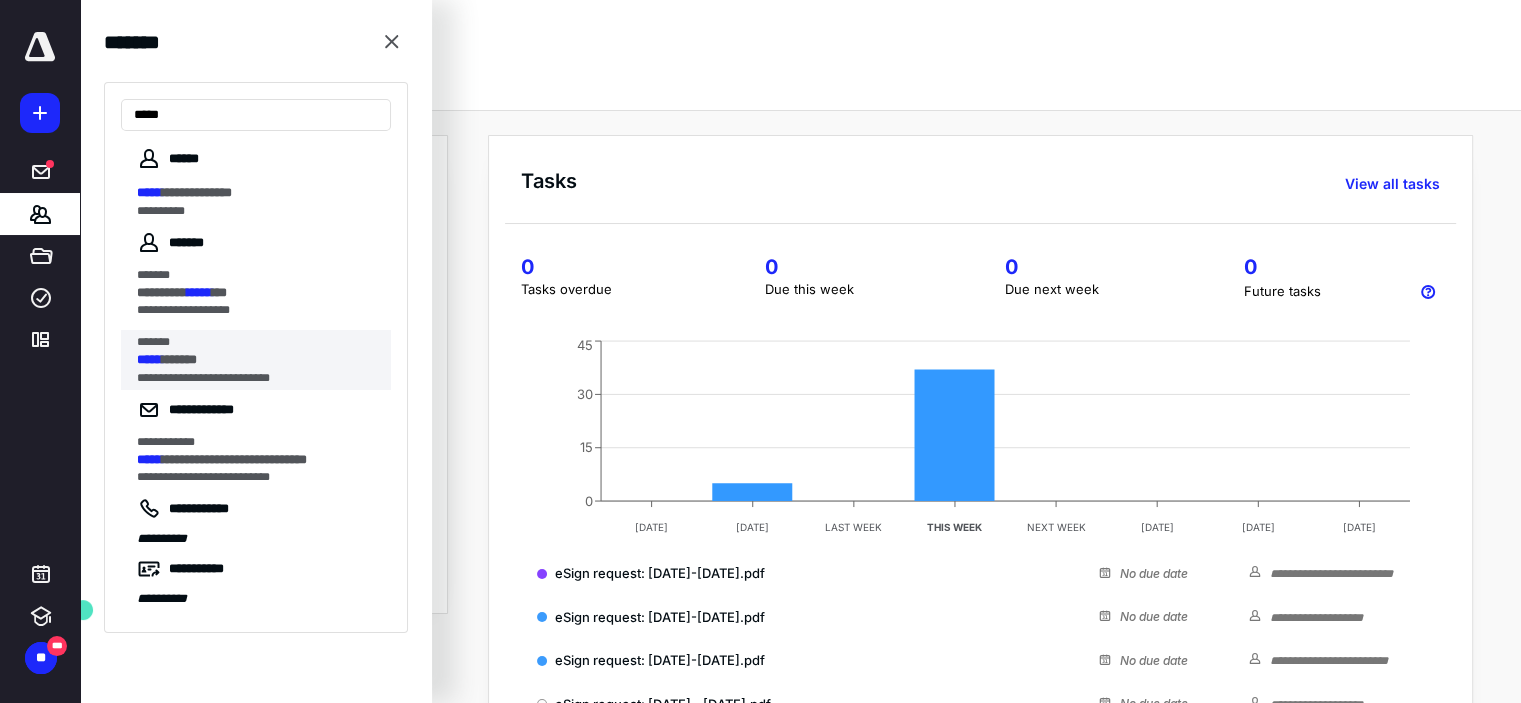 type on "*****" 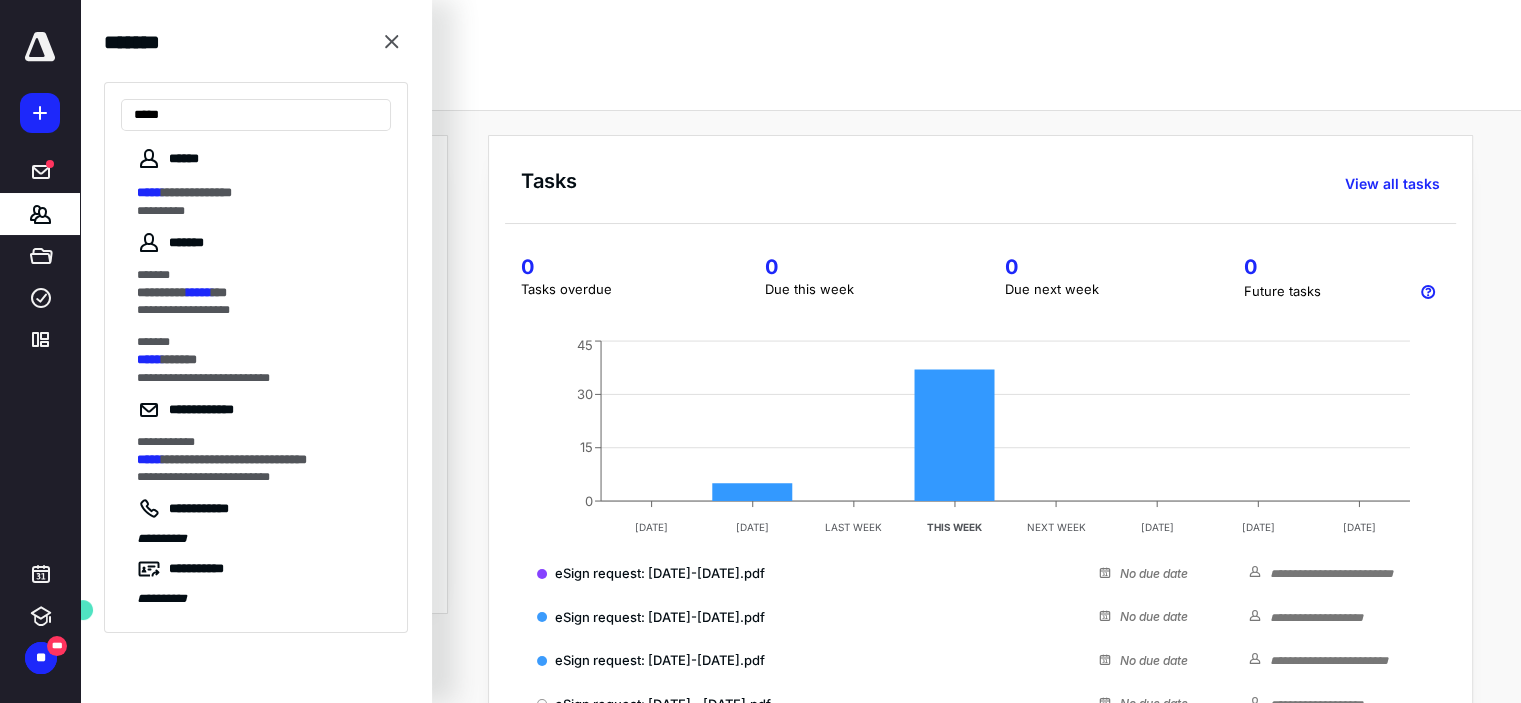 click on "***** ******" at bounding box center (258, 360) 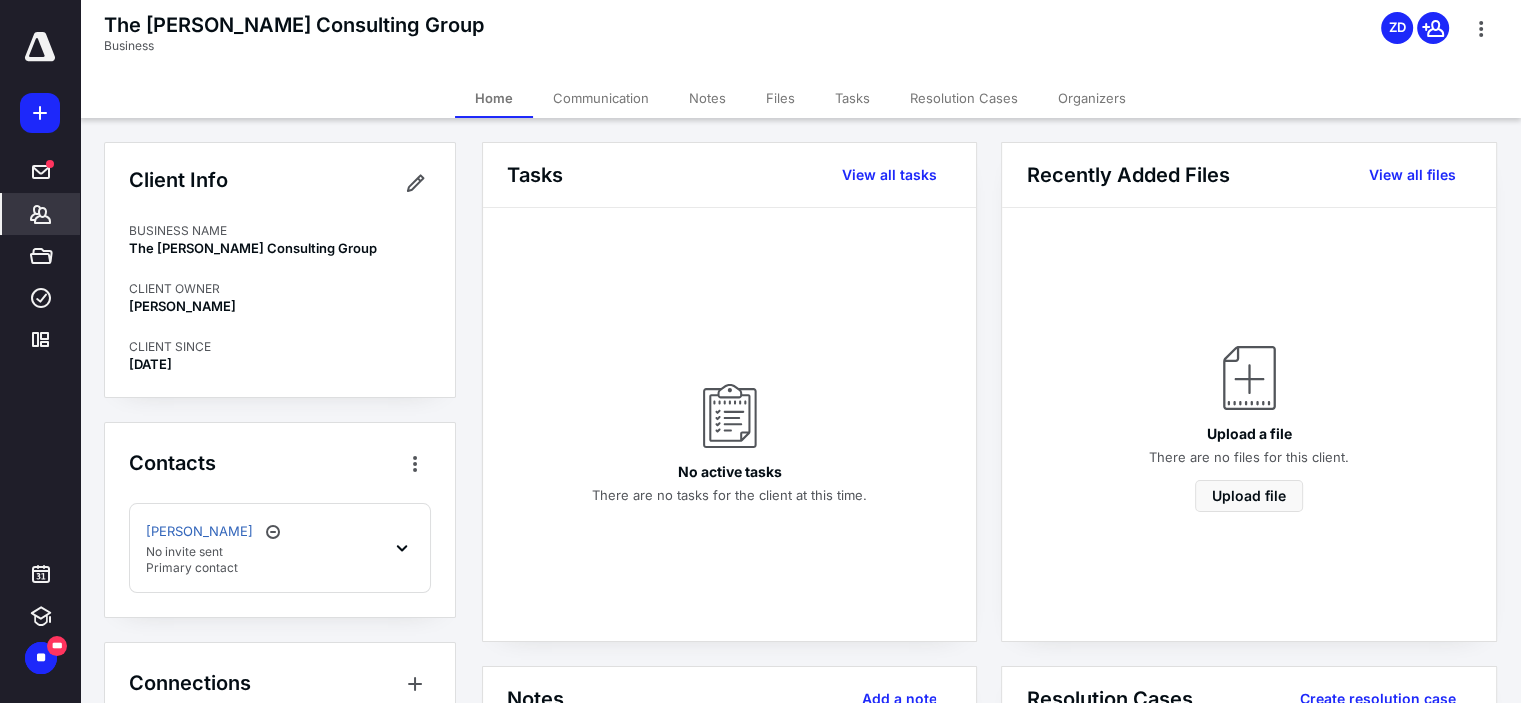 click 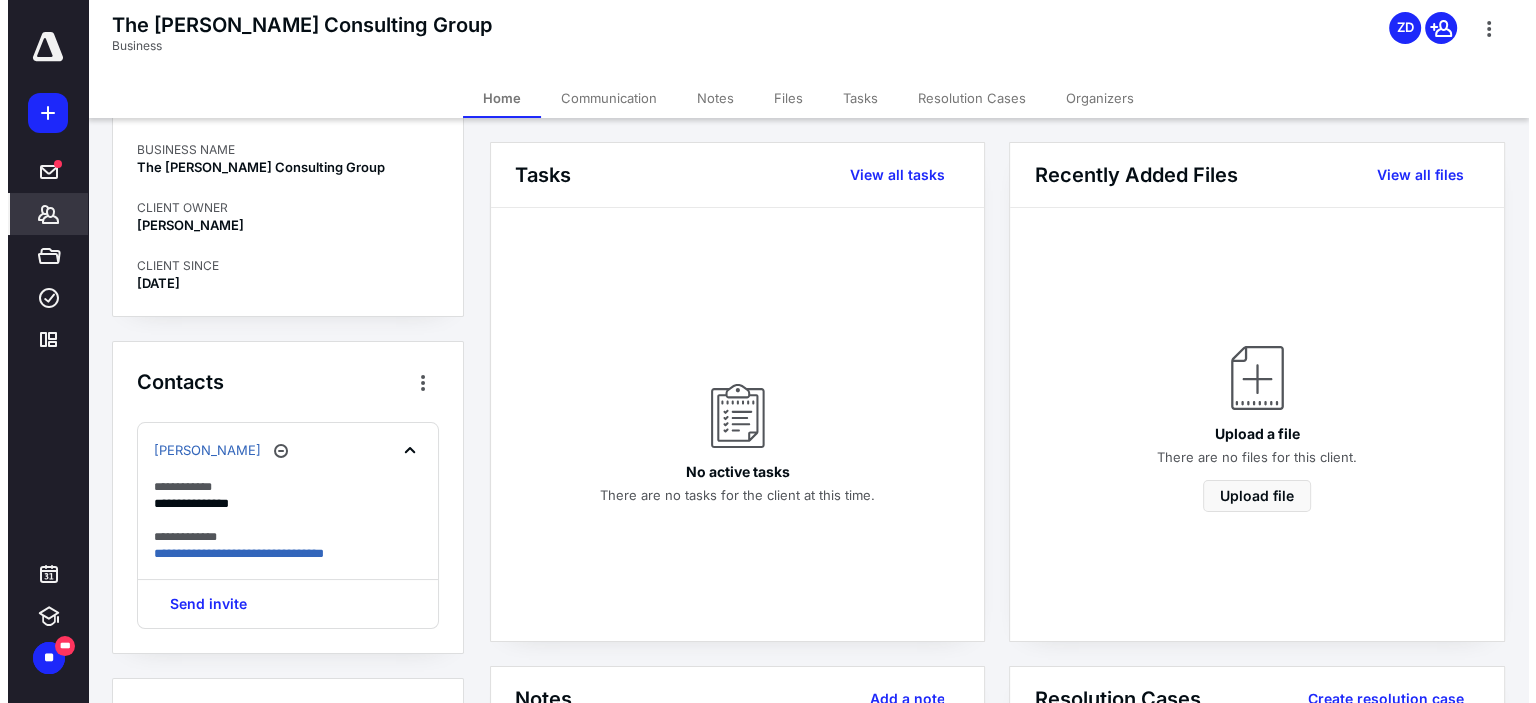 scroll, scrollTop: 0, scrollLeft: 0, axis: both 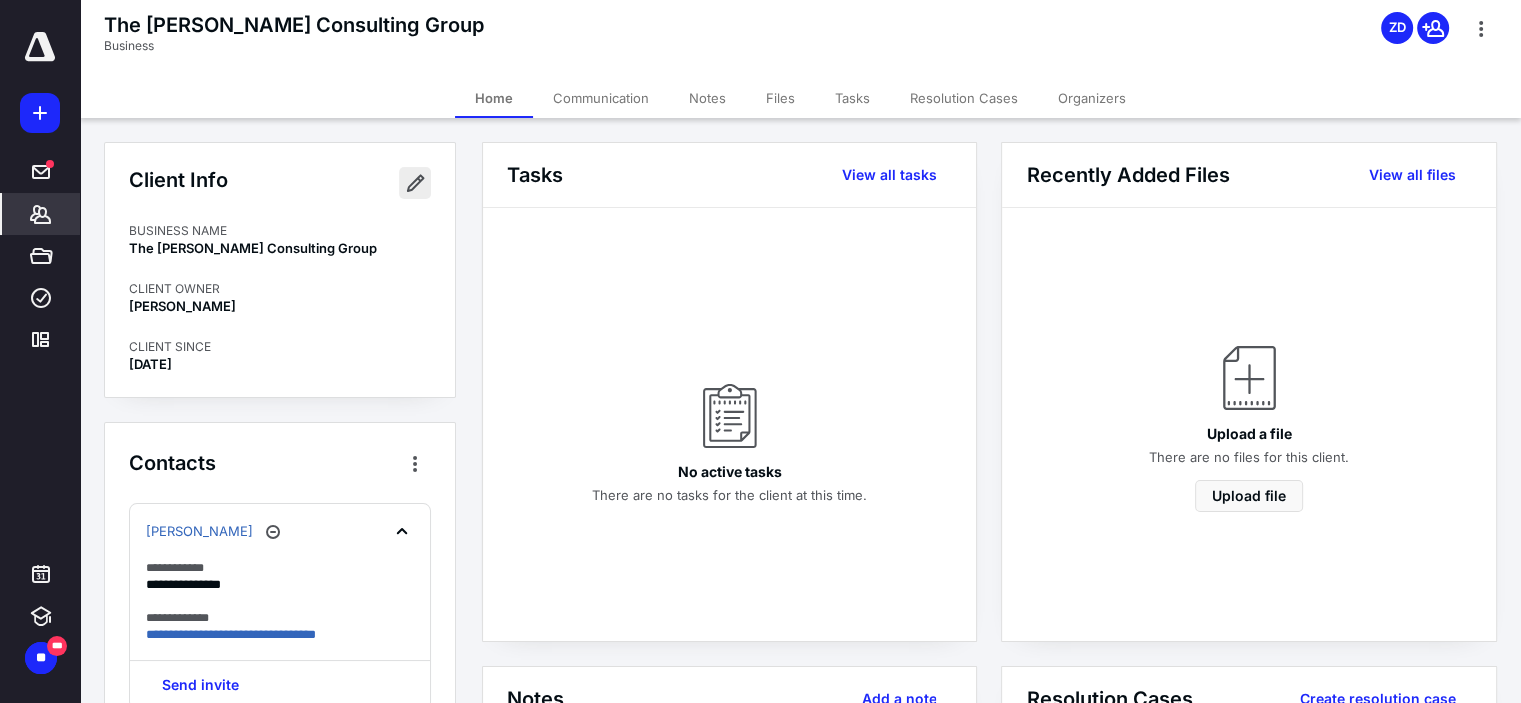 click at bounding box center (415, 183) 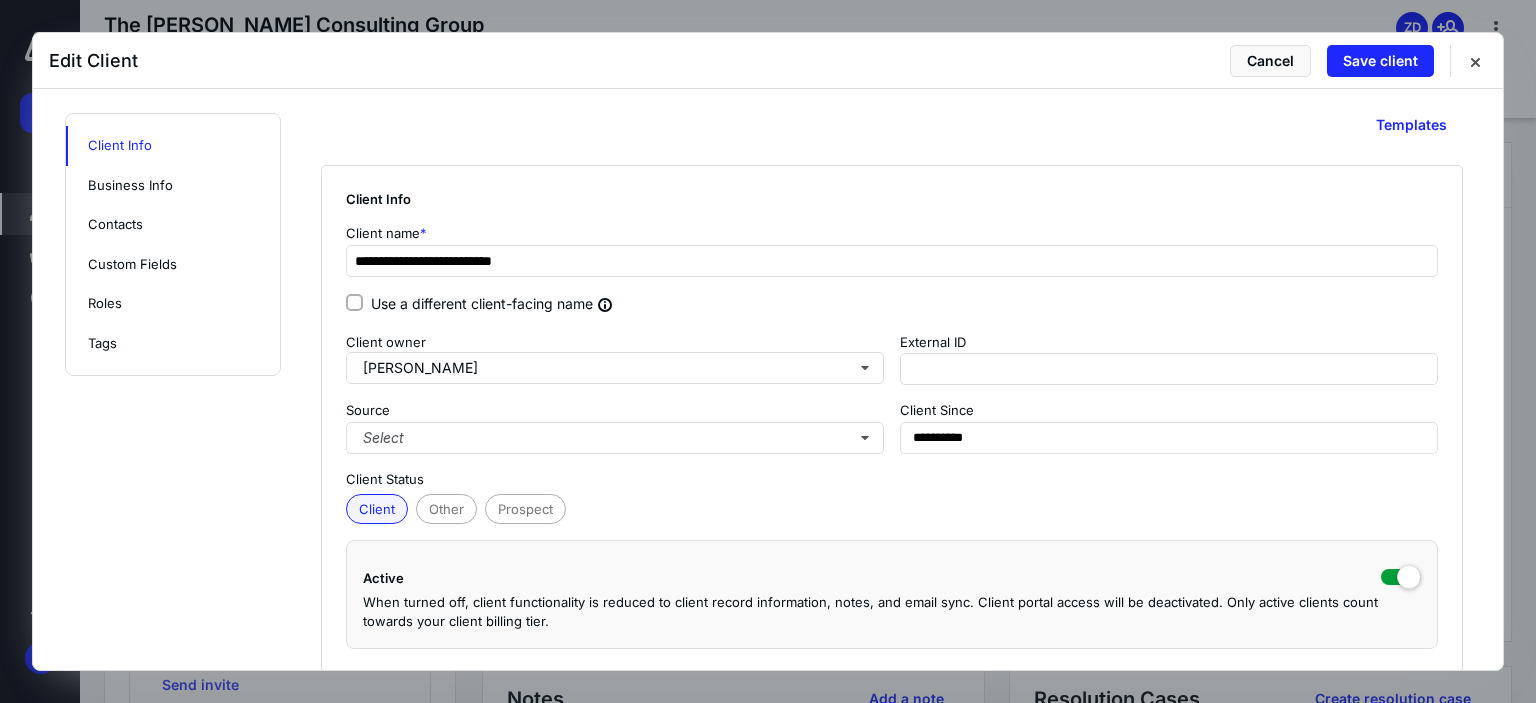 scroll, scrollTop: 0, scrollLeft: 0, axis: both 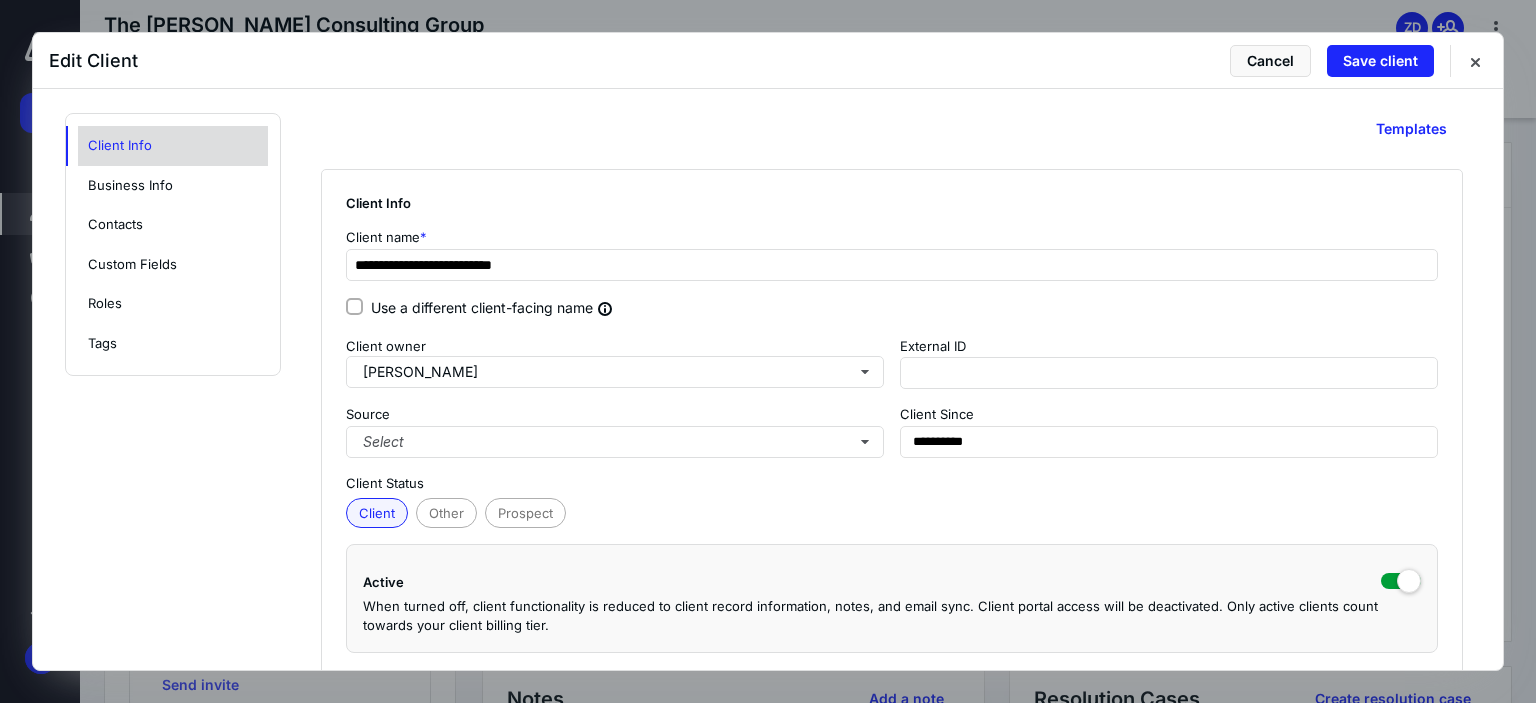 click on "Client Info" at bounding box center (173, 146) 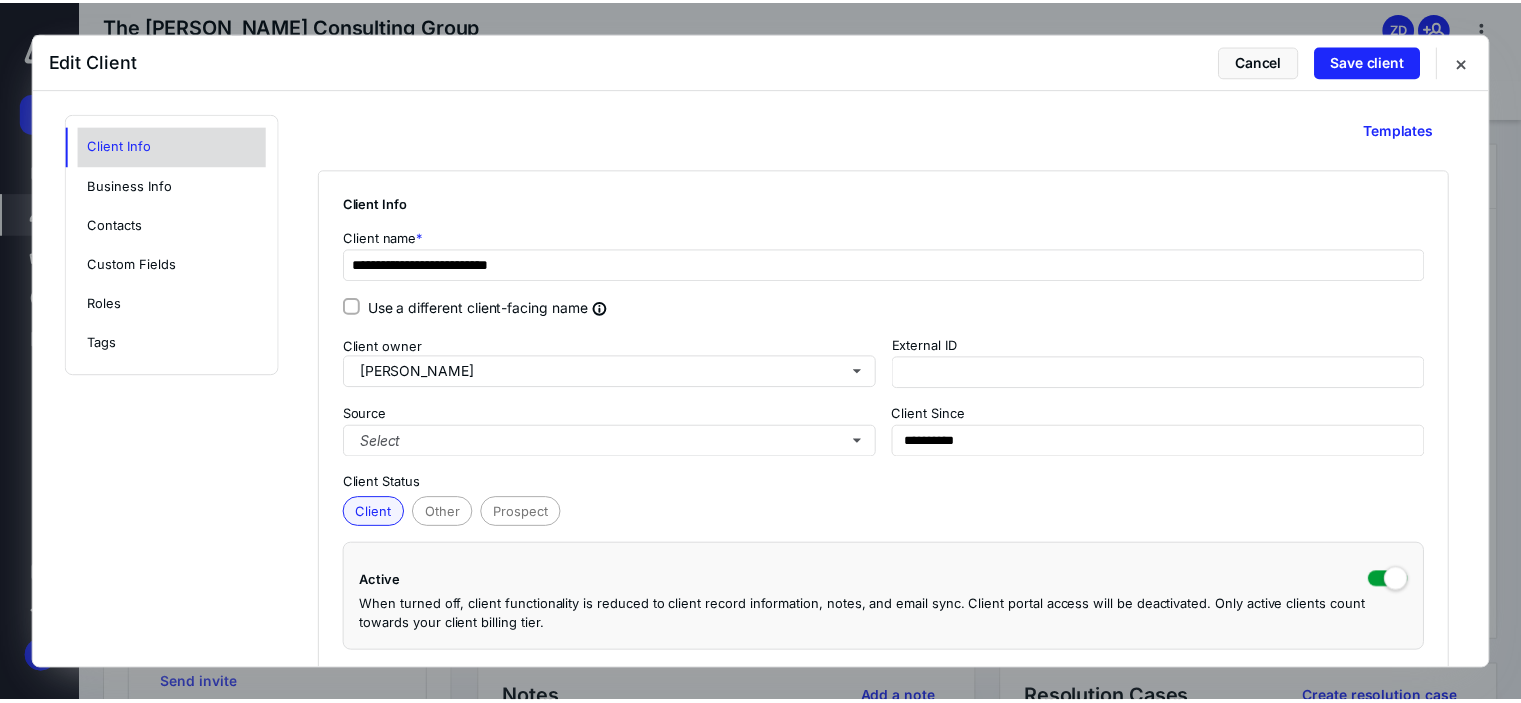 scroll, scrollTop: 80, scrollLeft: 0, axis: vertical 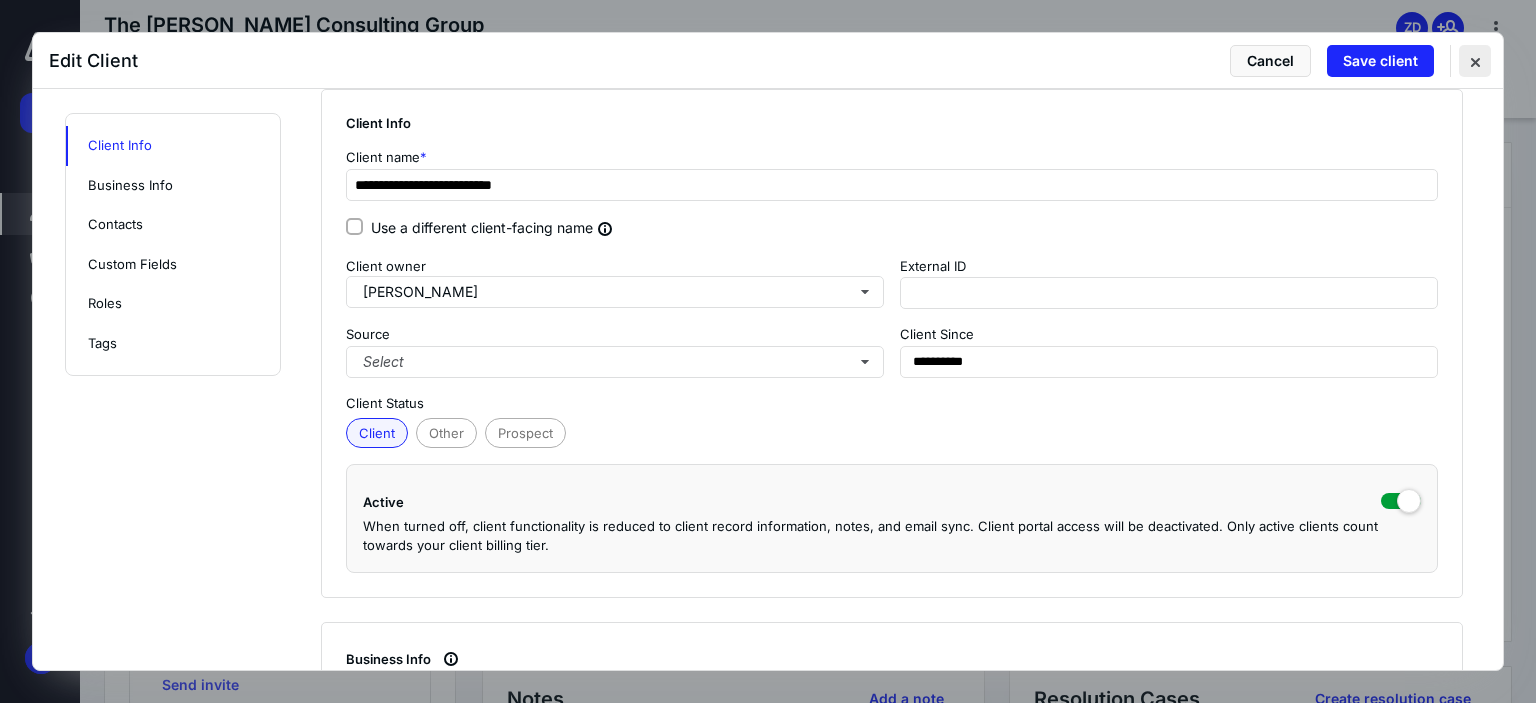click at bounding box center [1475, 61] 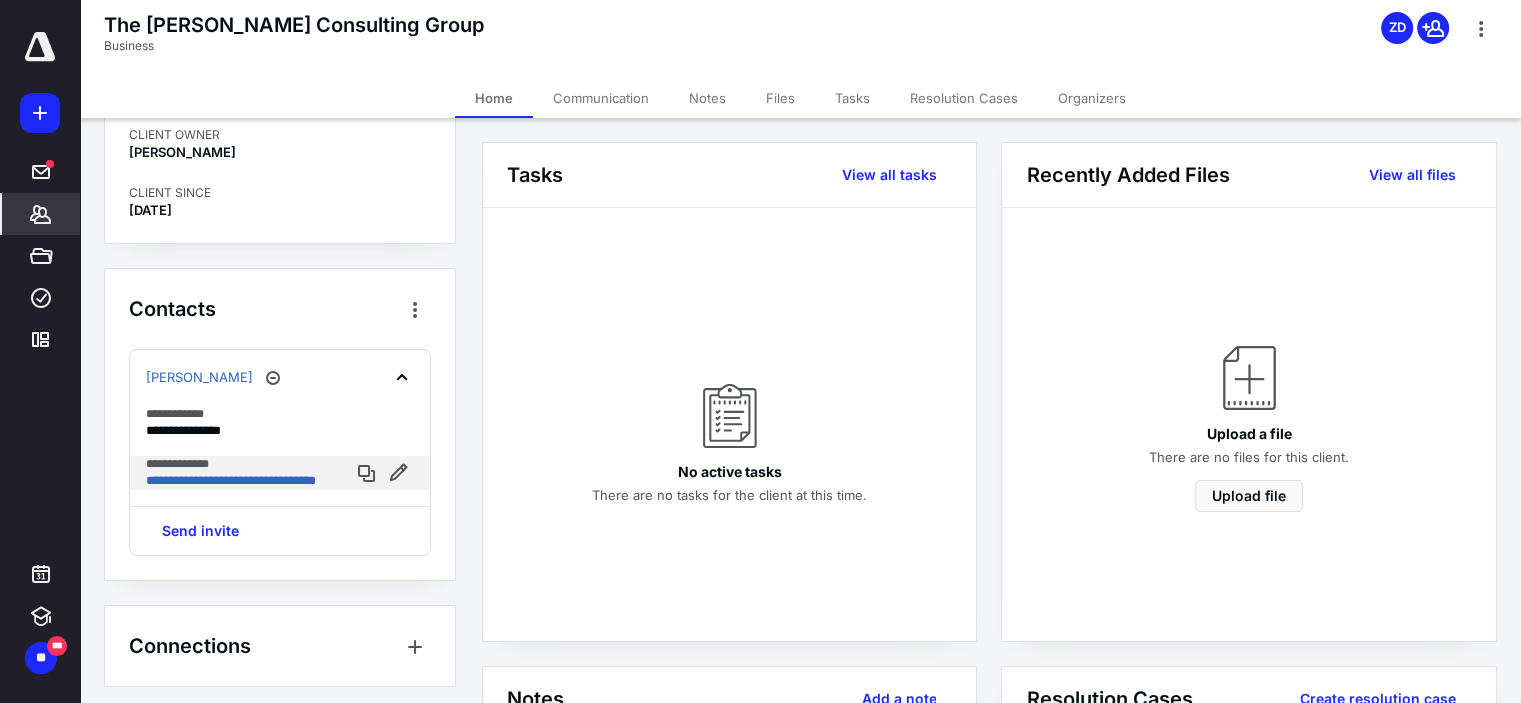 scroll, scrollTop: 160, scrollLeft: 0, axis: vertical 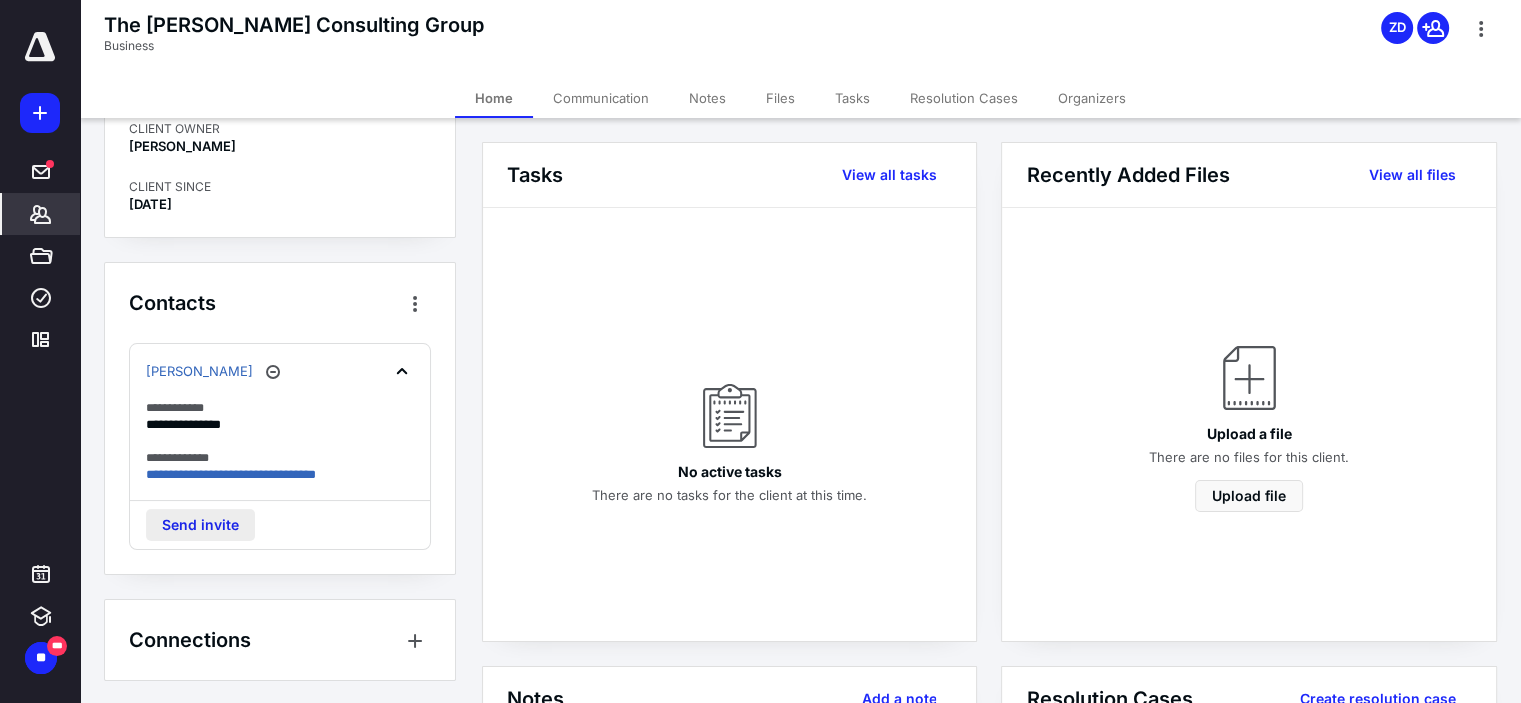 click on "Send invite" at bounding box center (200, 525) 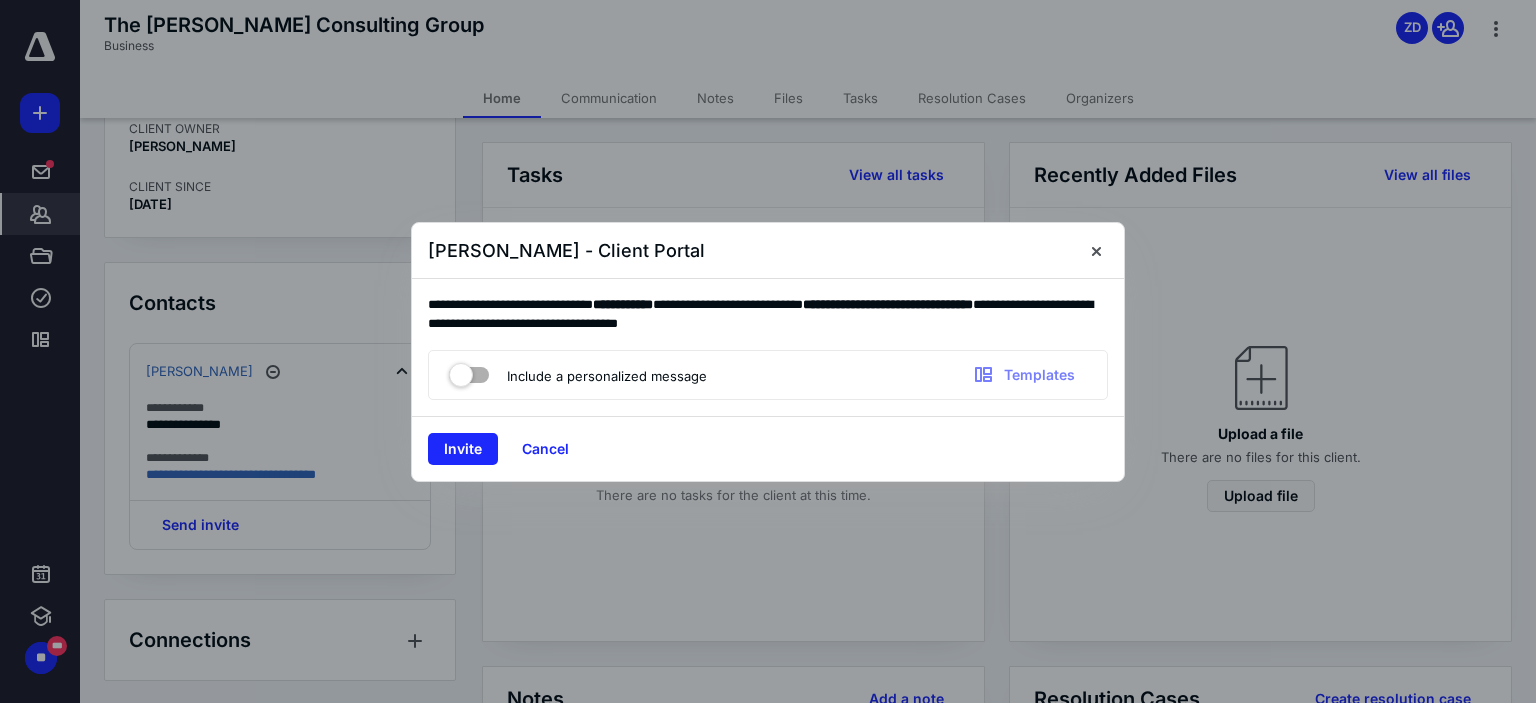 click on "Invite" at bounding box center [463, 449] 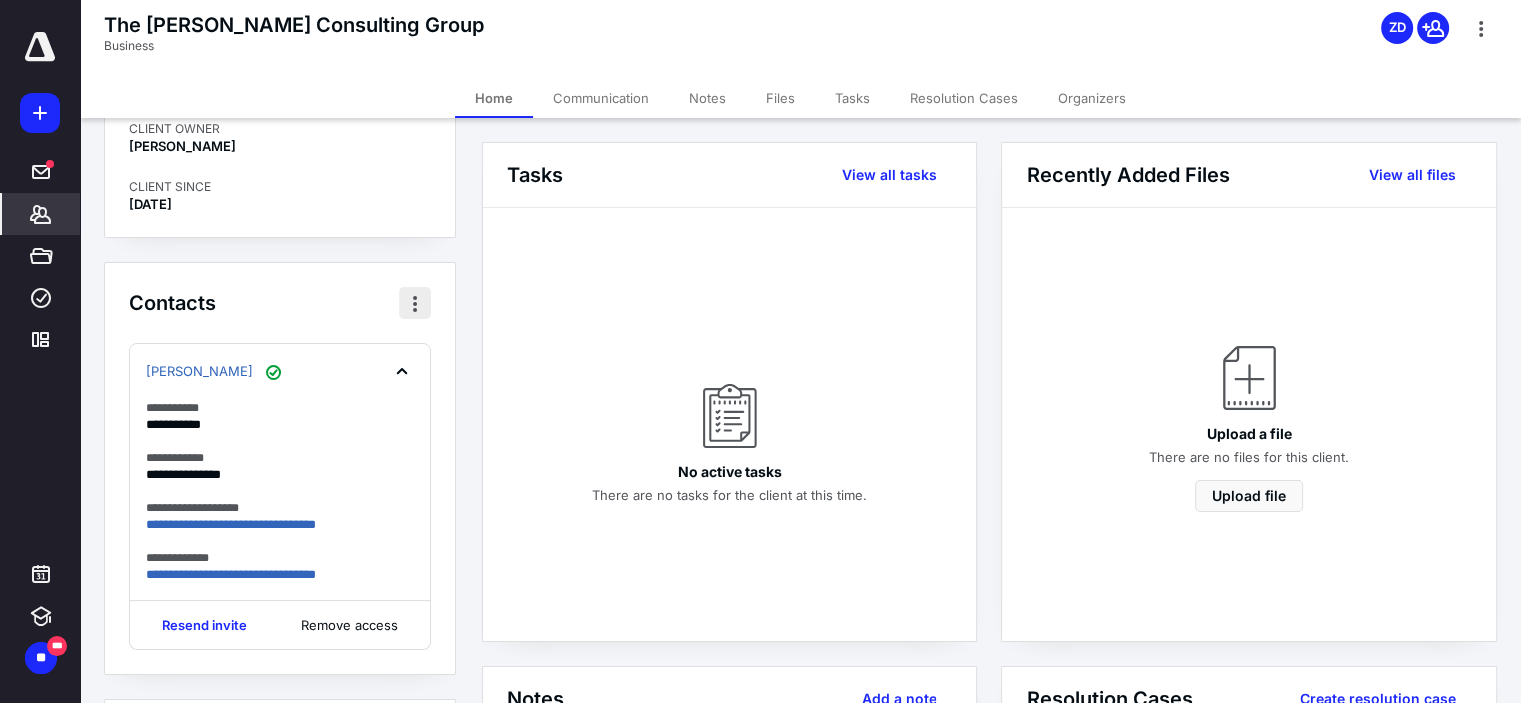 click at bounding box center (415, 303) 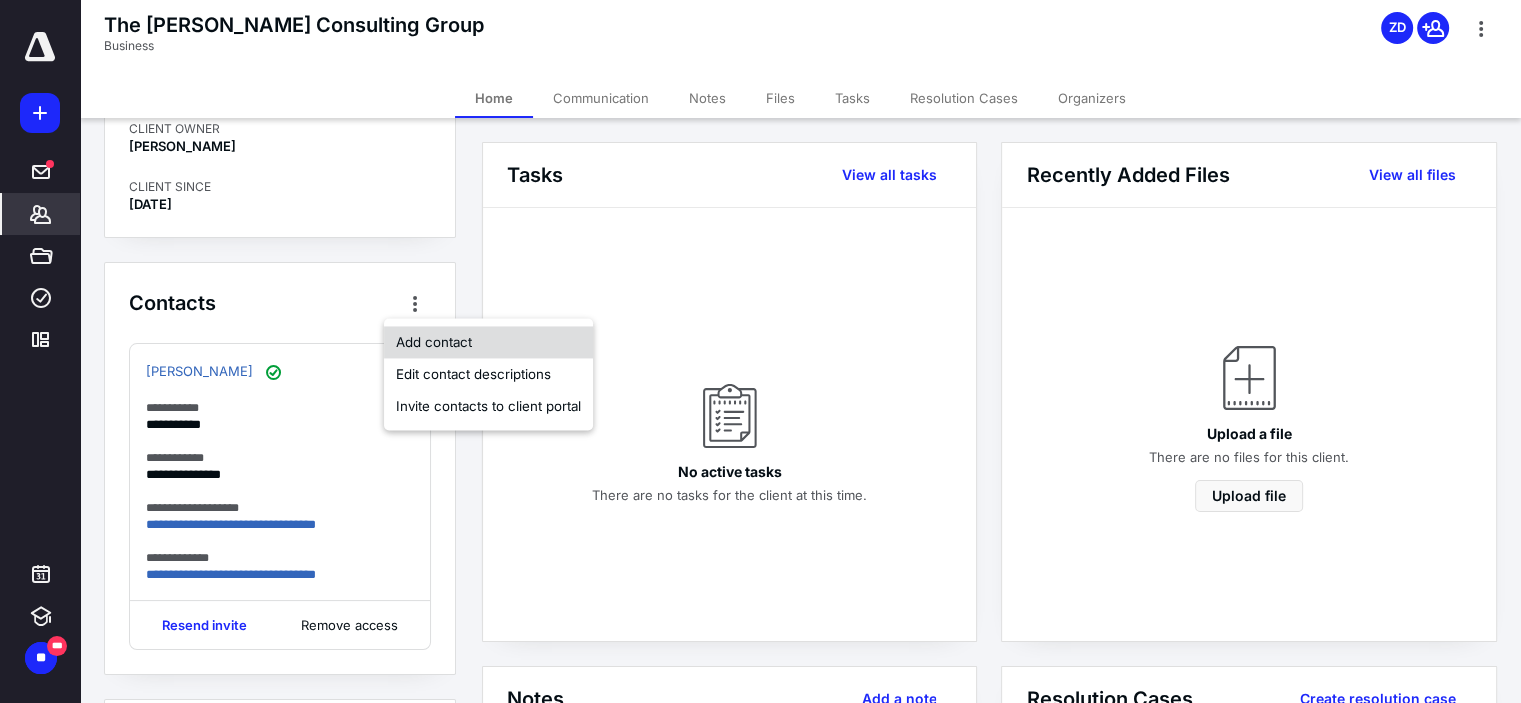 click on "Add contact" at bounding box center (488, 342) 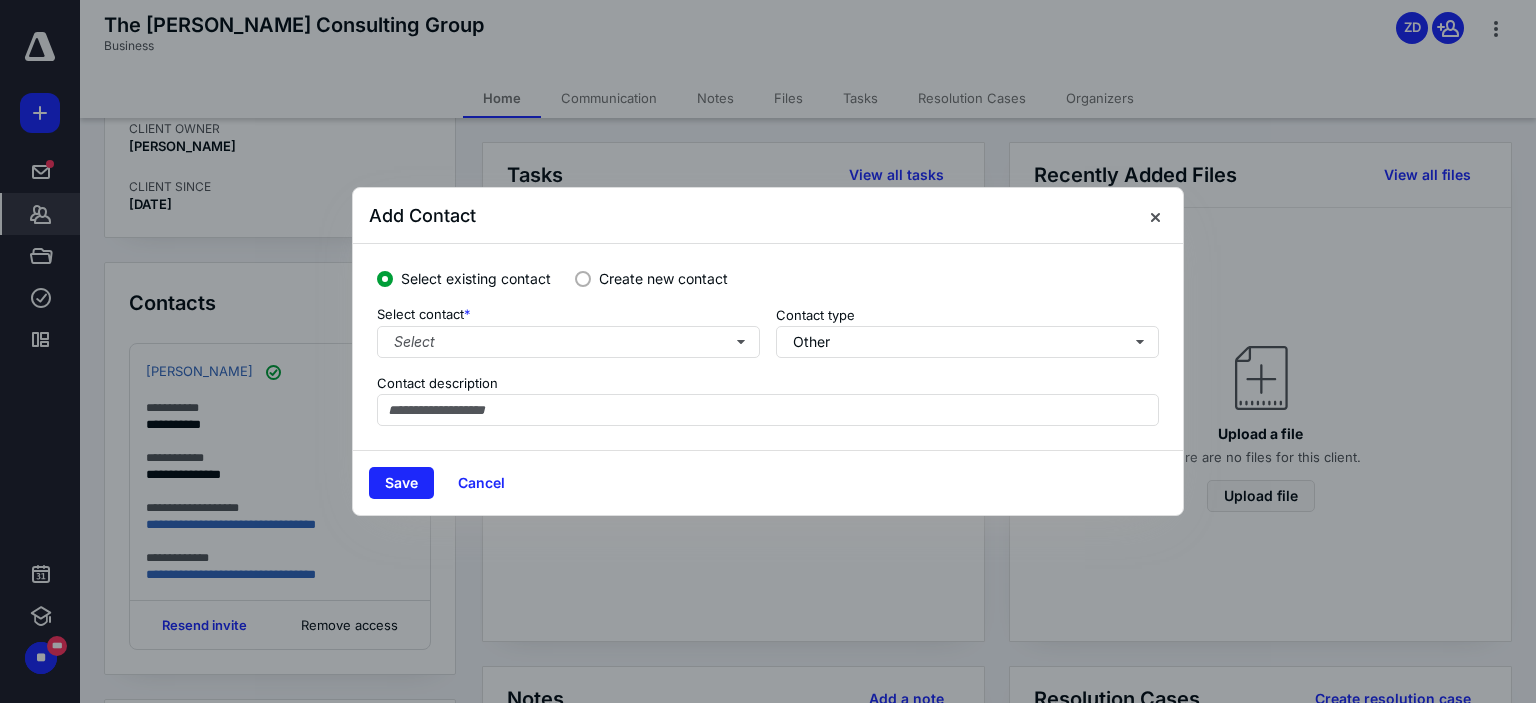 click at bounding box center (583, 279) 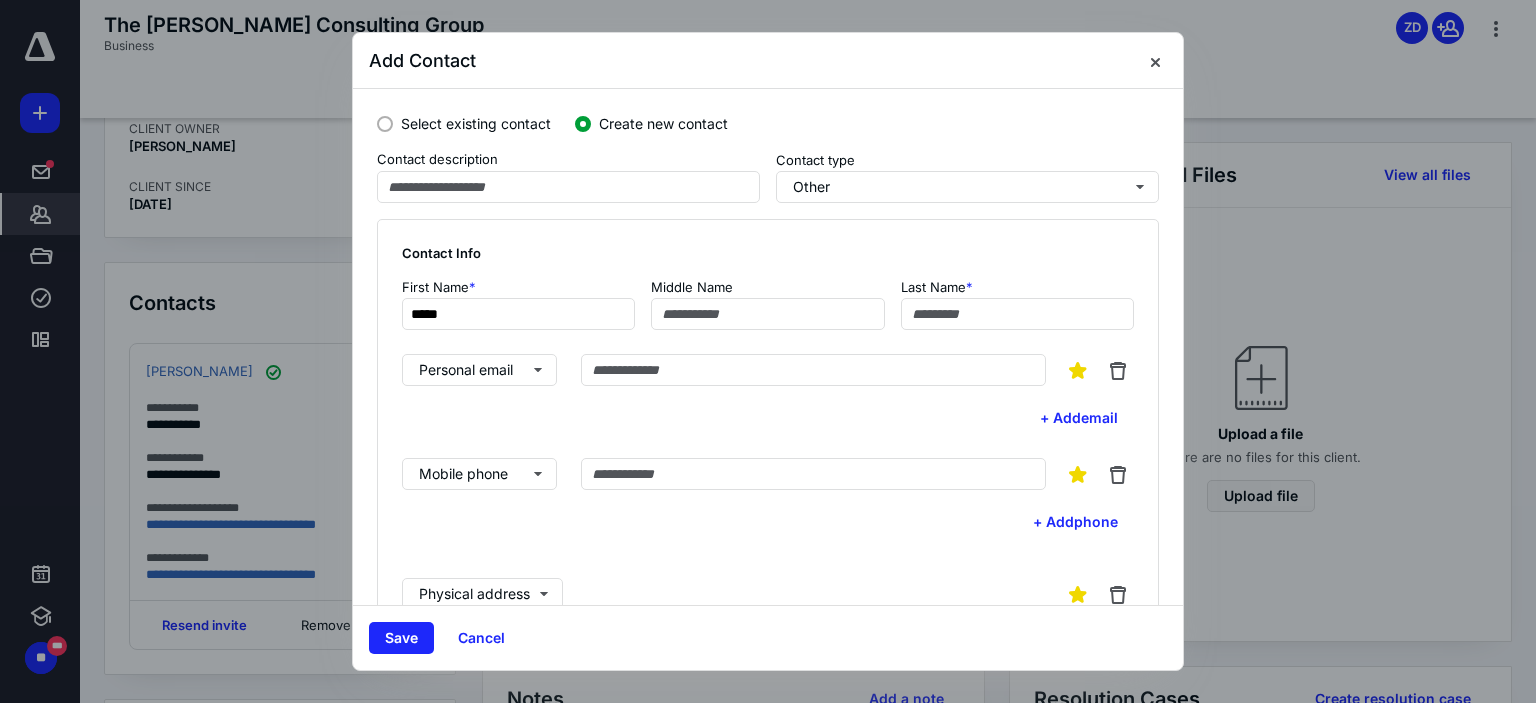 type on "*****" 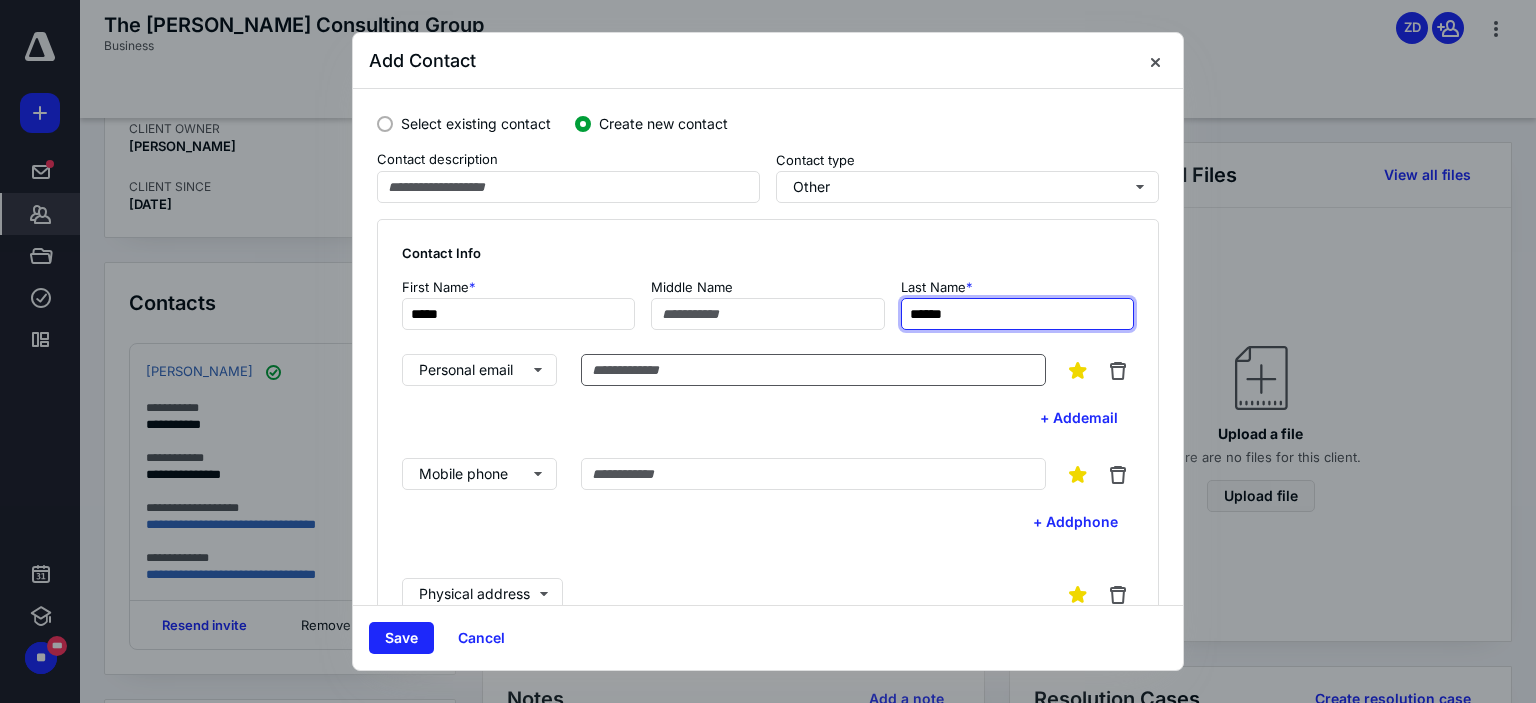 type on "******" 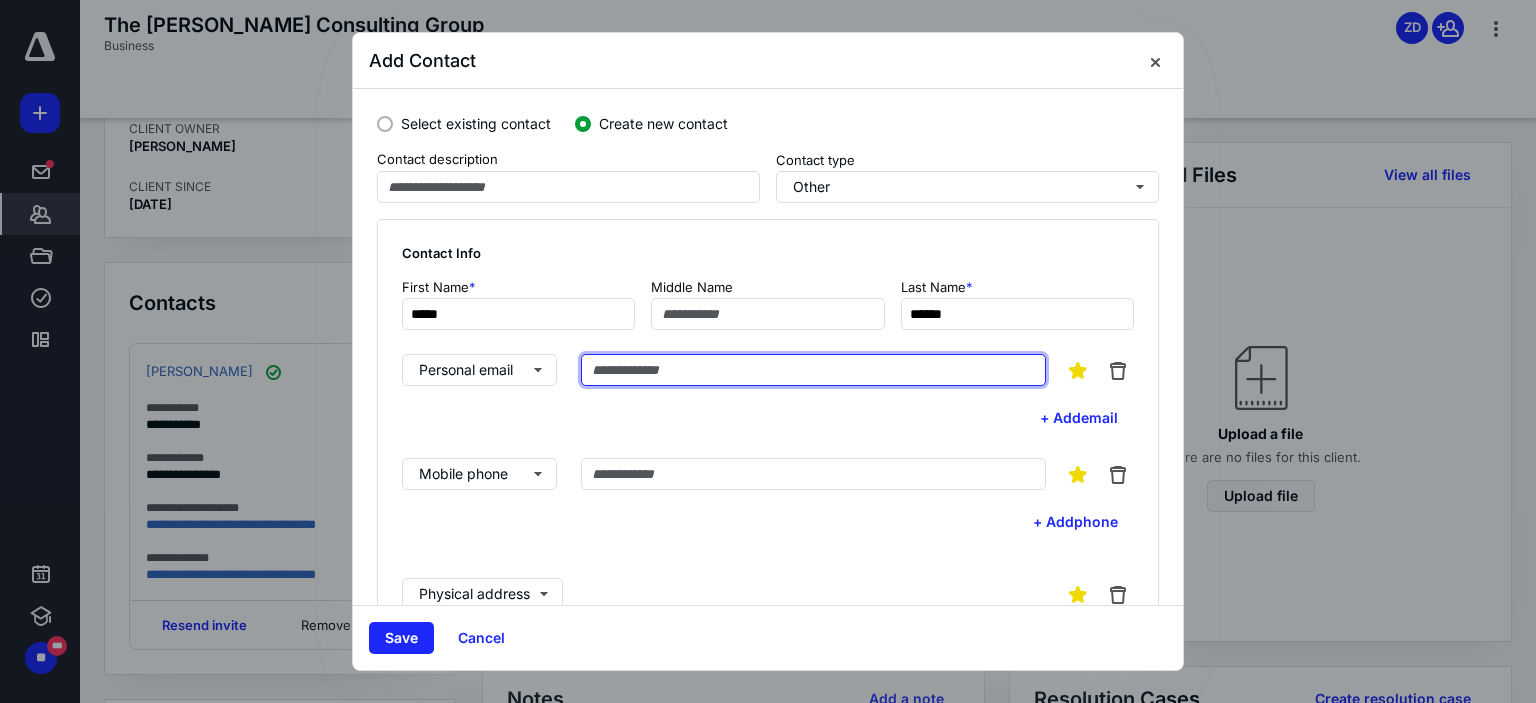 click at bounding box center [813, 370] 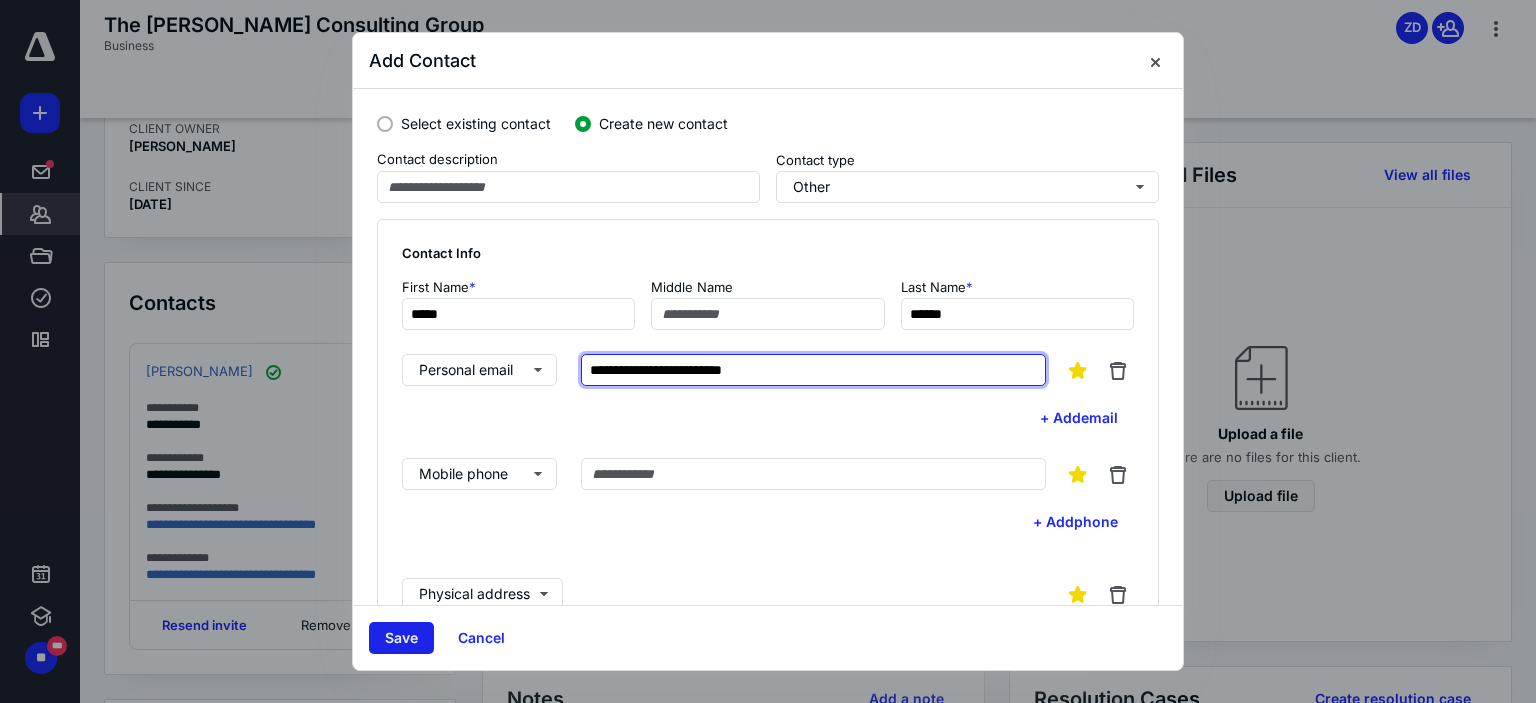 type on "**********" 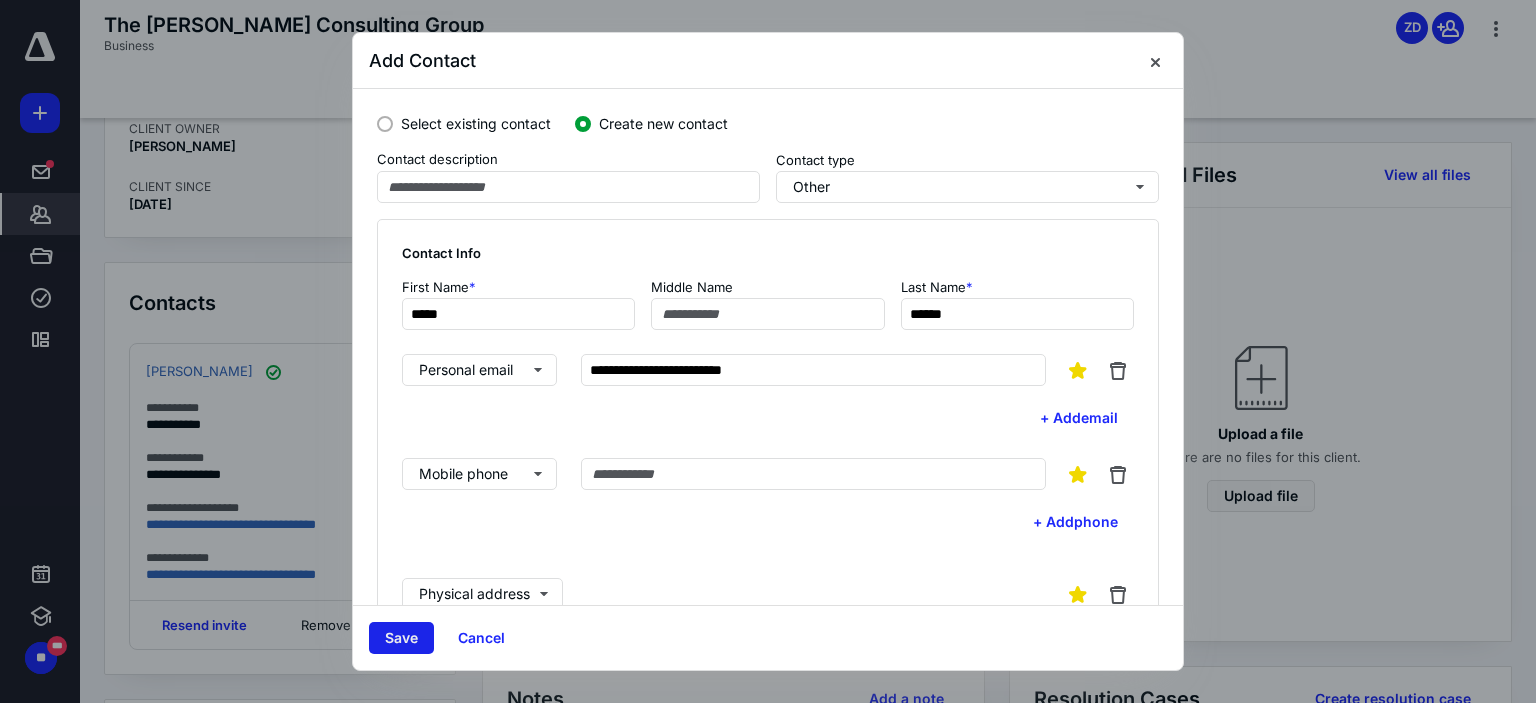 click on "Save" at bounding box center (401, 638) 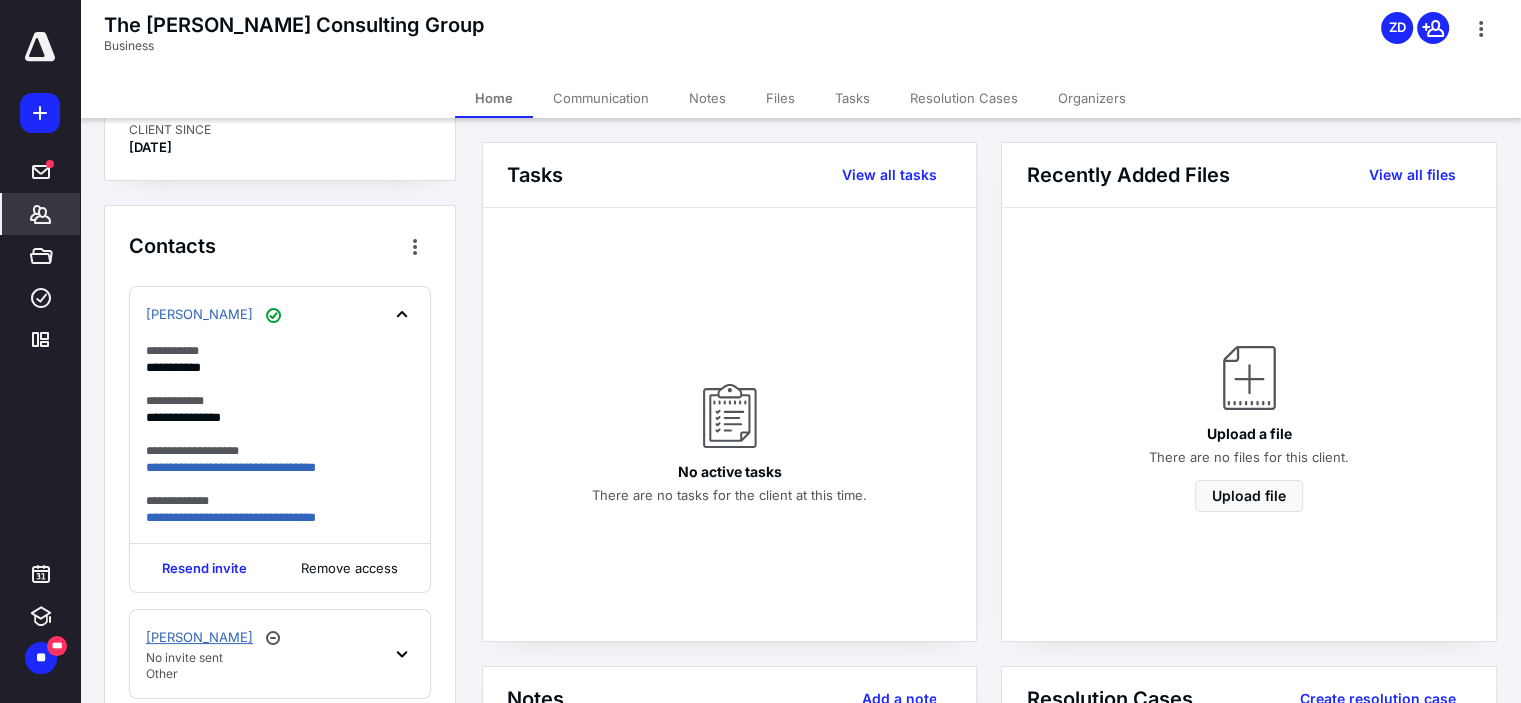 scroll, scrollTop: 365, scrollLeft: 0, axis: vertical 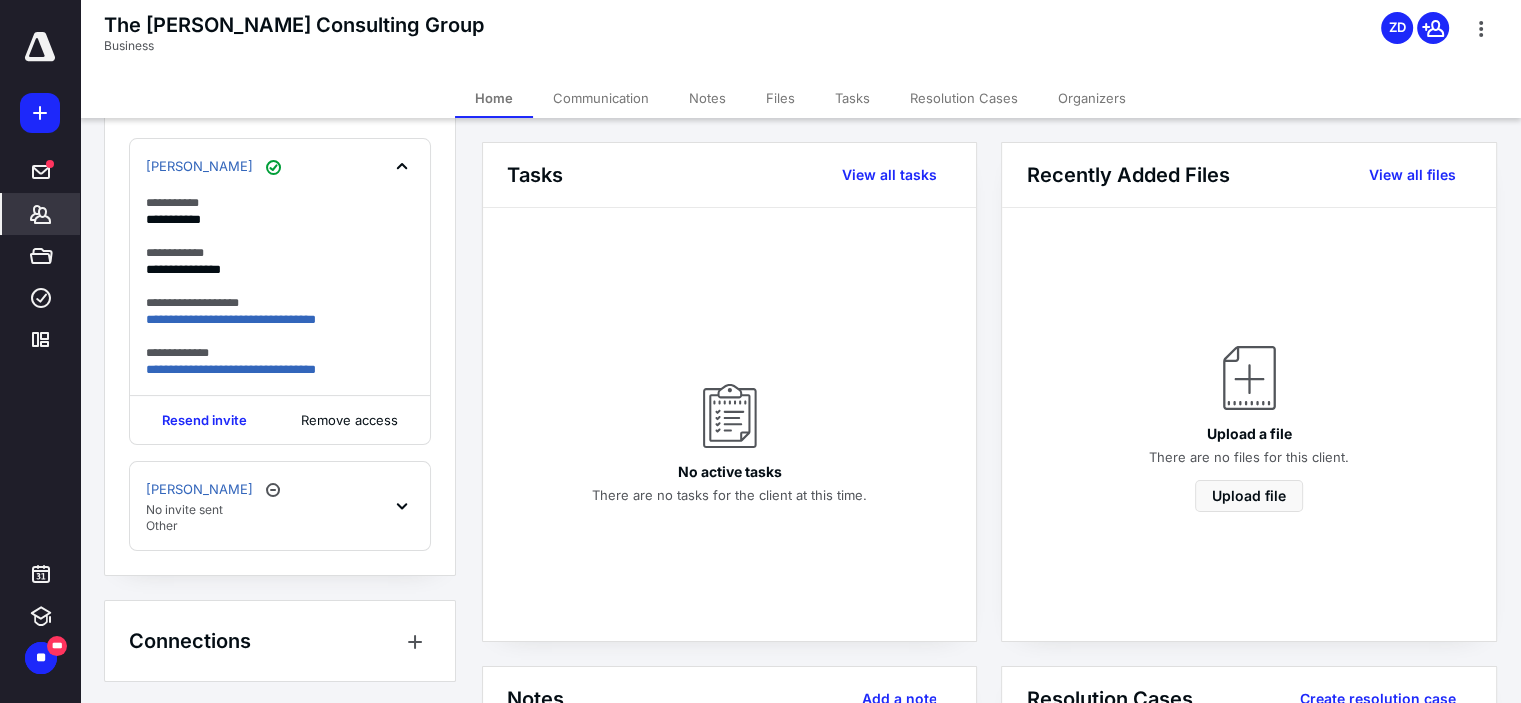 click 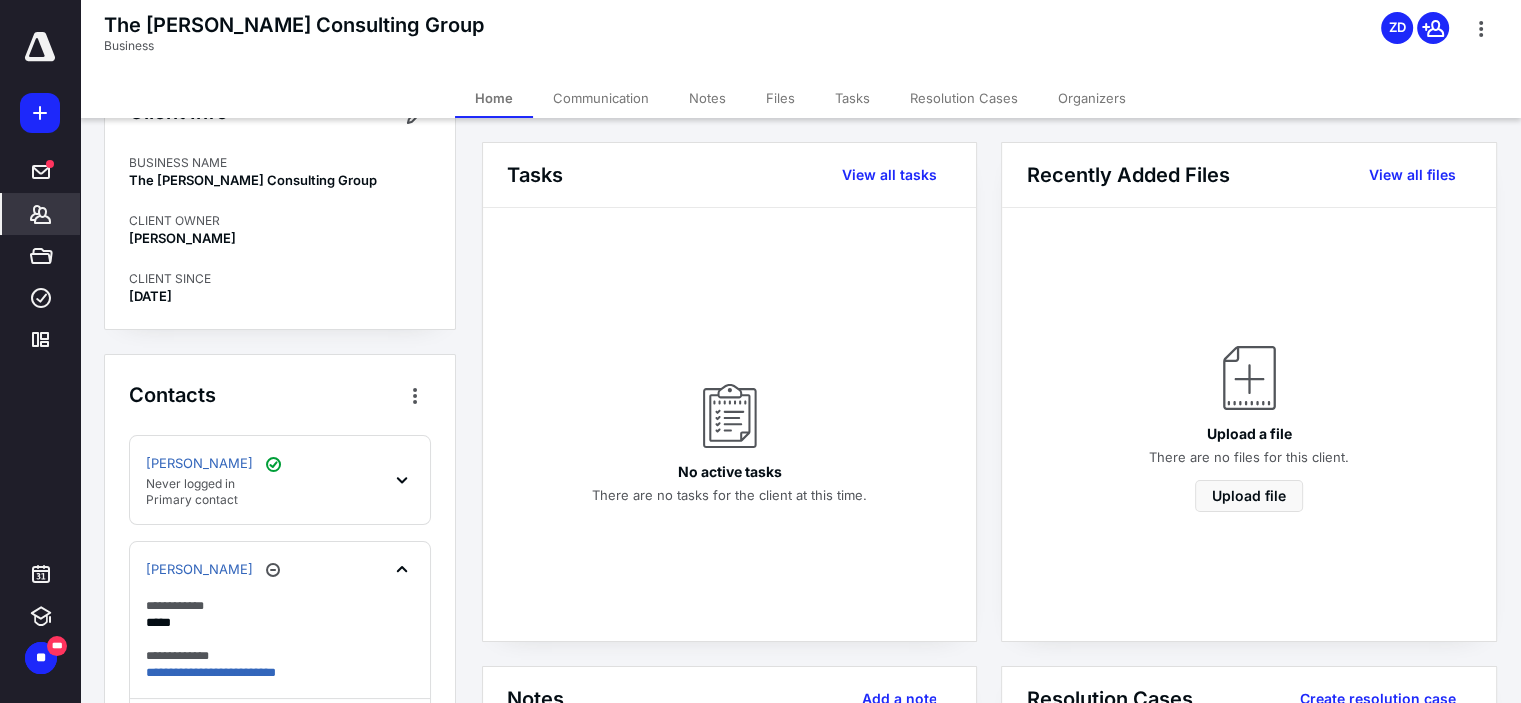 scroll, scrollTop: 65, scrollLeft: 0, axis: vertical 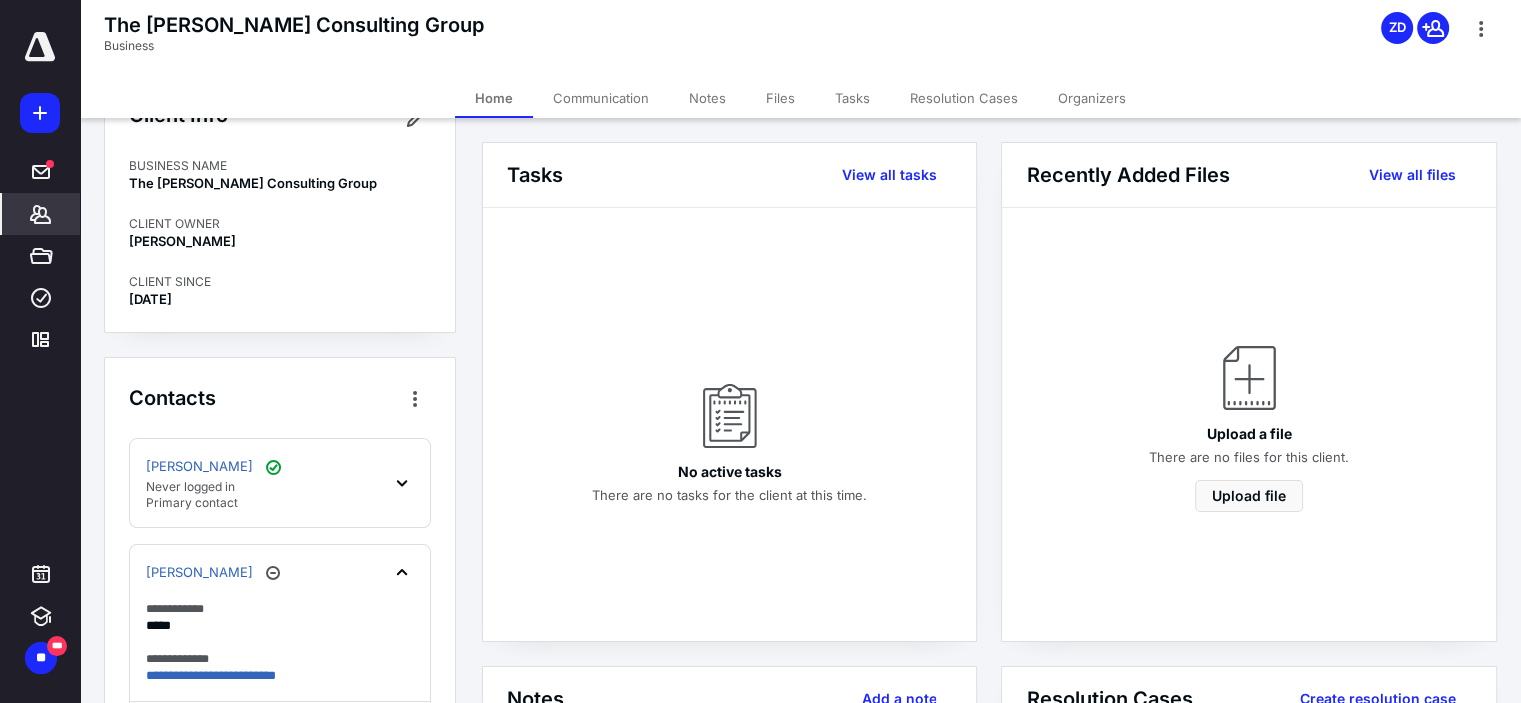 click 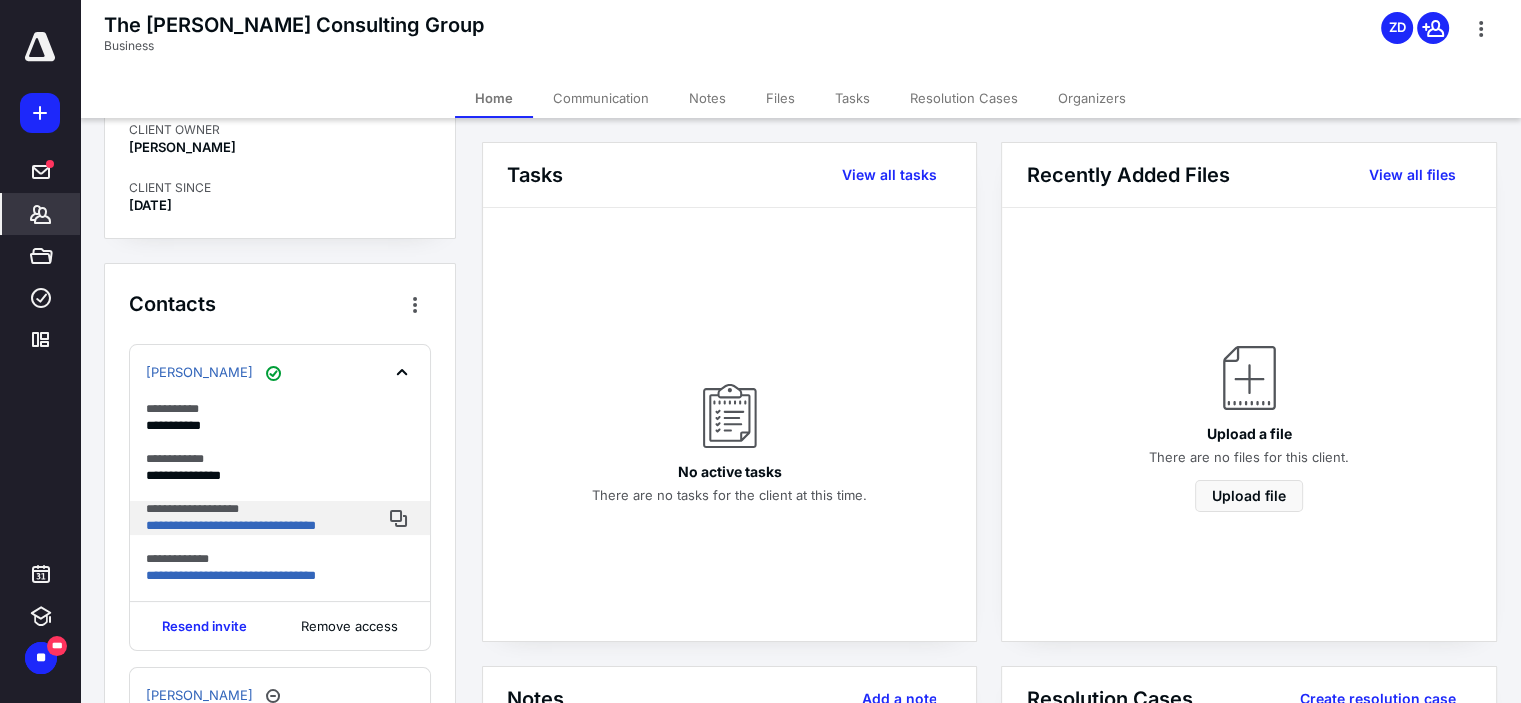scroll, scrollTop: 365, scrollLeft: 0, axis: vertical 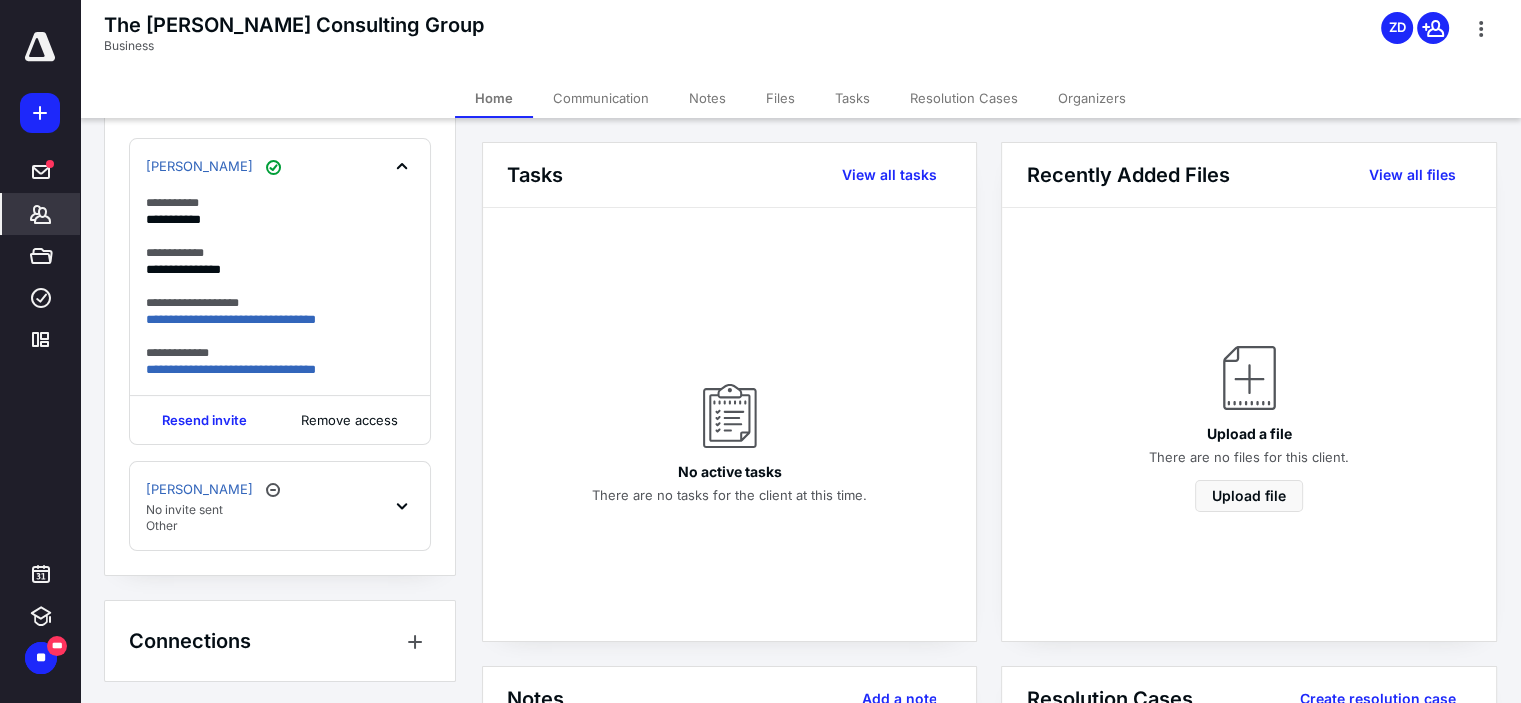 click on "Robin Carter No invite sent Other" at bounding box center [280, 506] 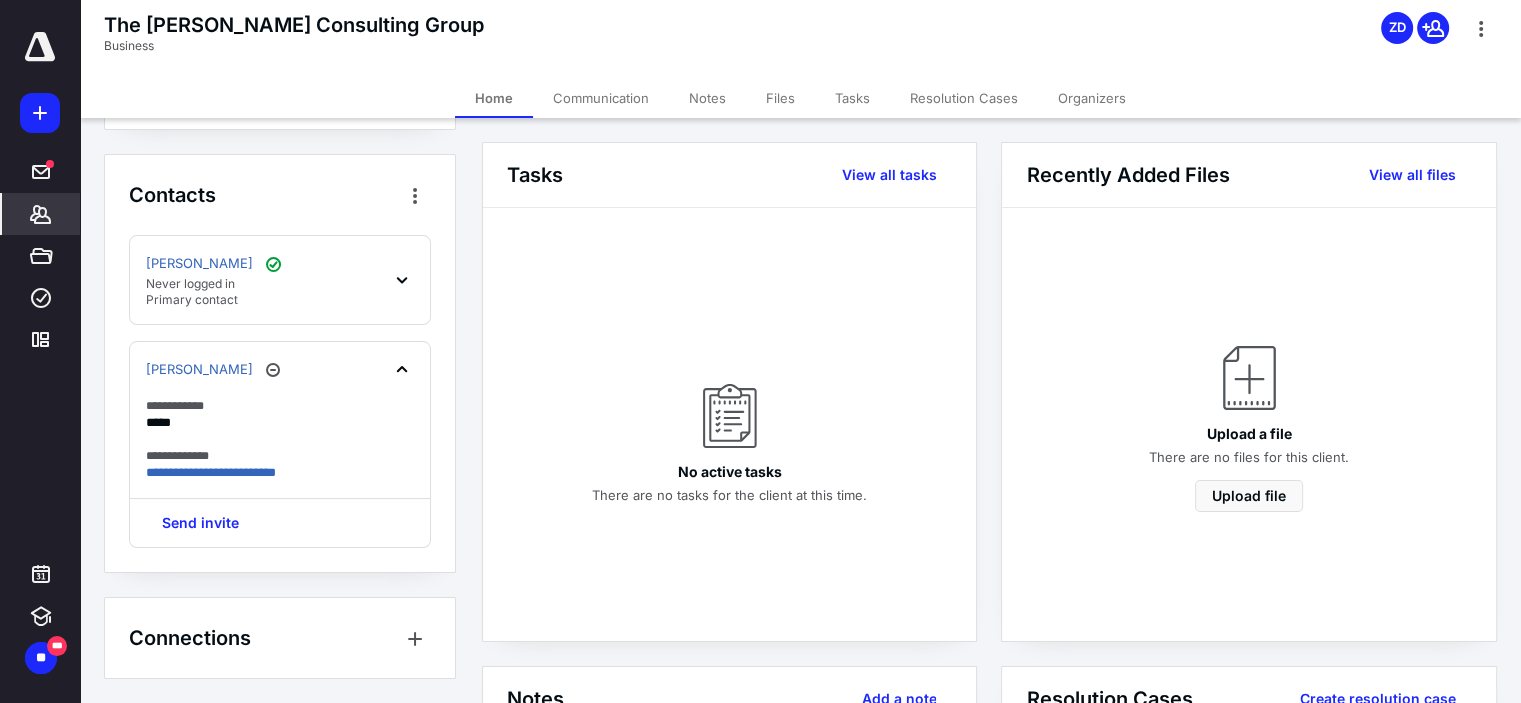 scroll, scrollTop: 265, scrollLeft: 0, axis: vertical 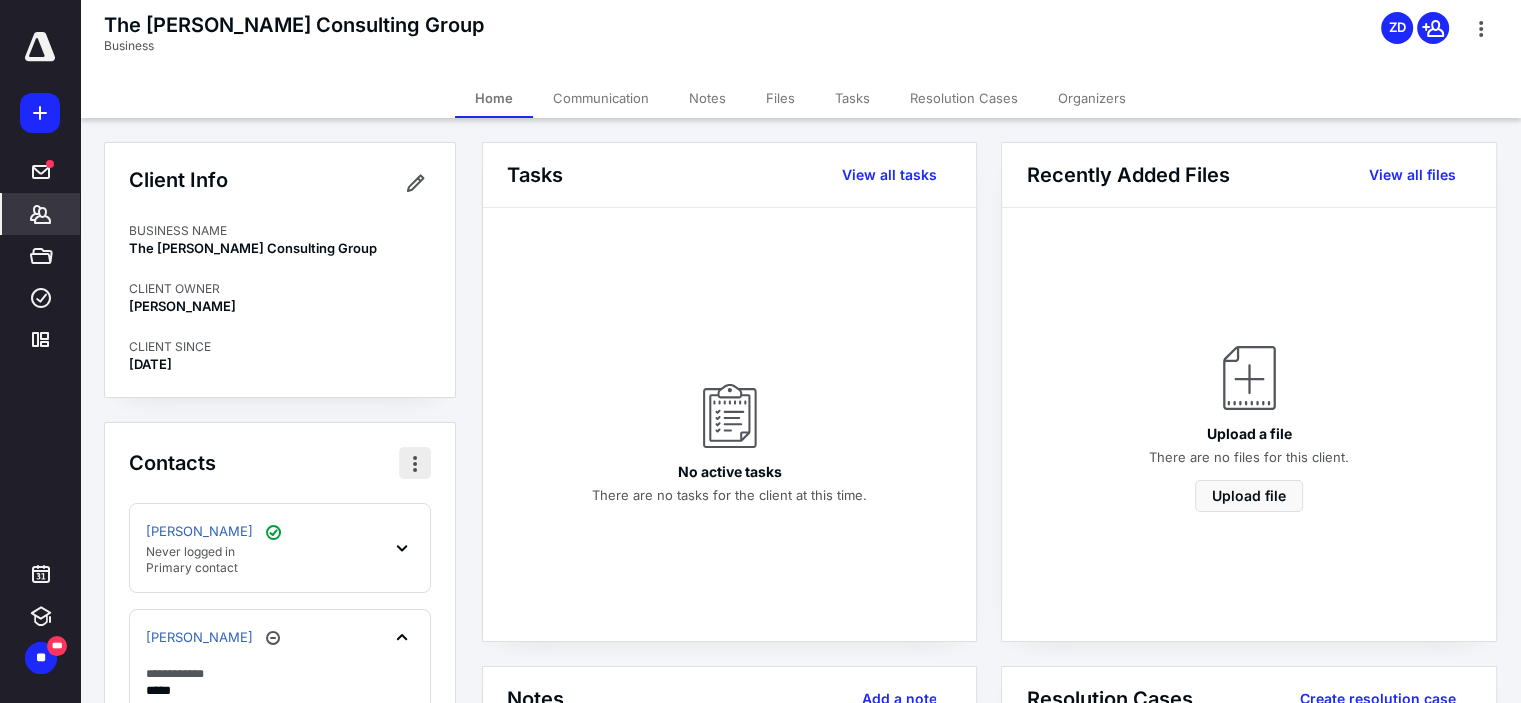 click at bounding box center (415, 463) 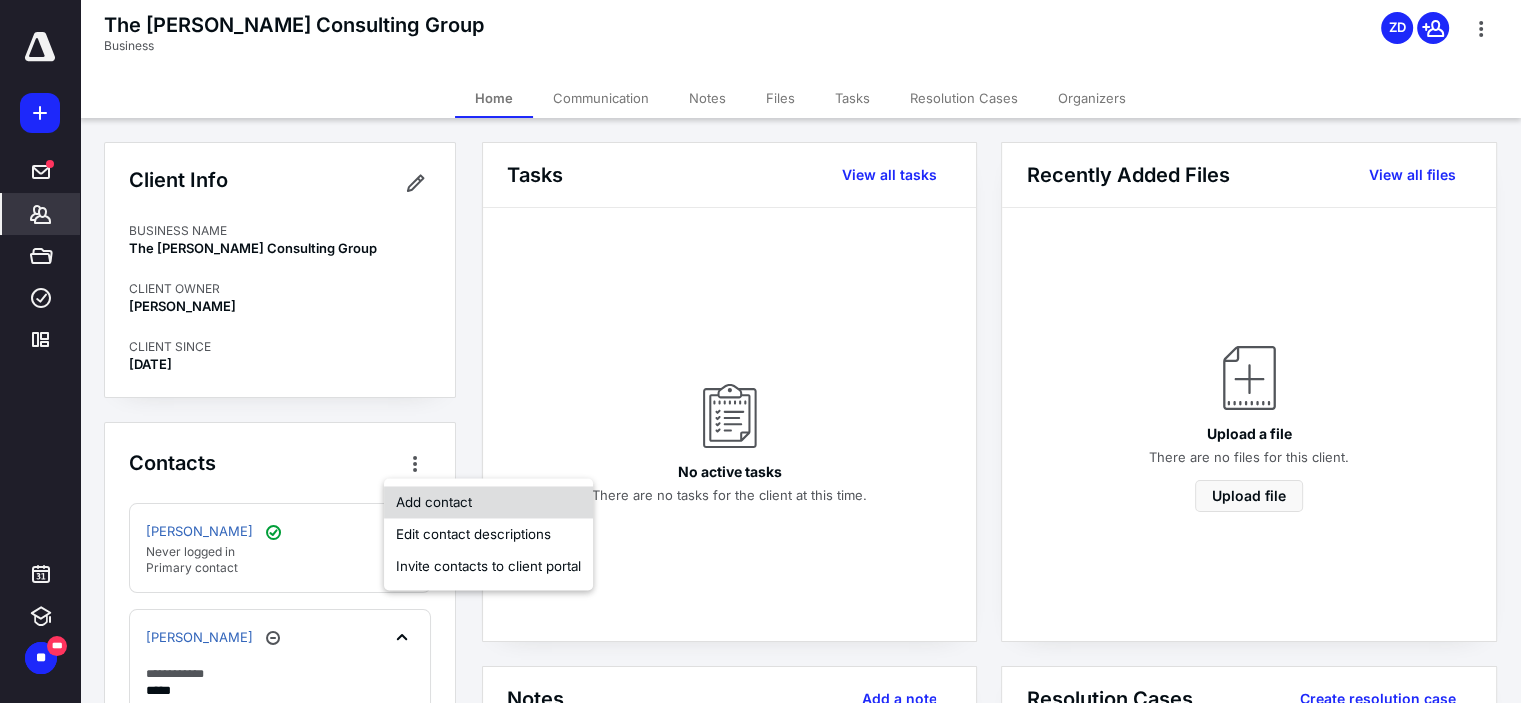click on "Add contact" at bounding box center (488, 502) 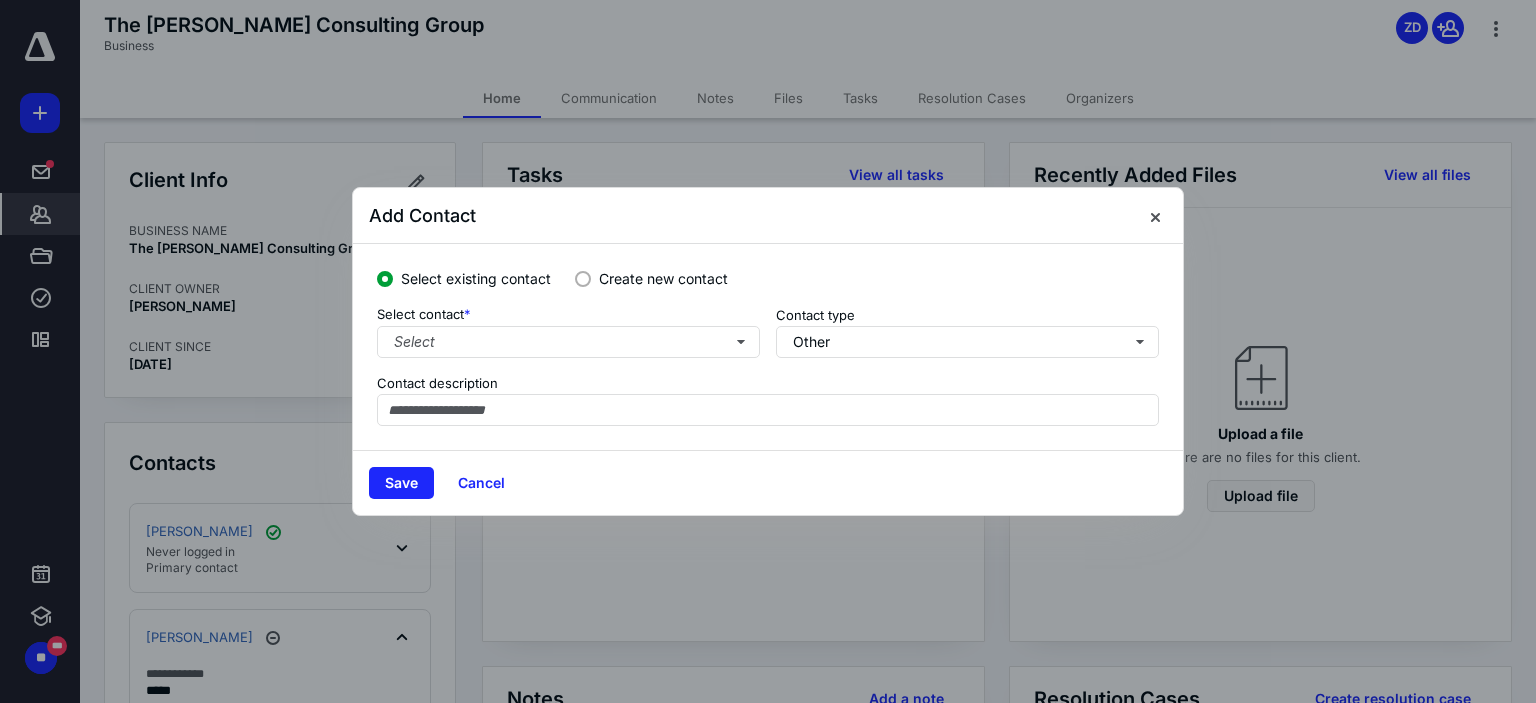 click at bounding box center (583, 279) 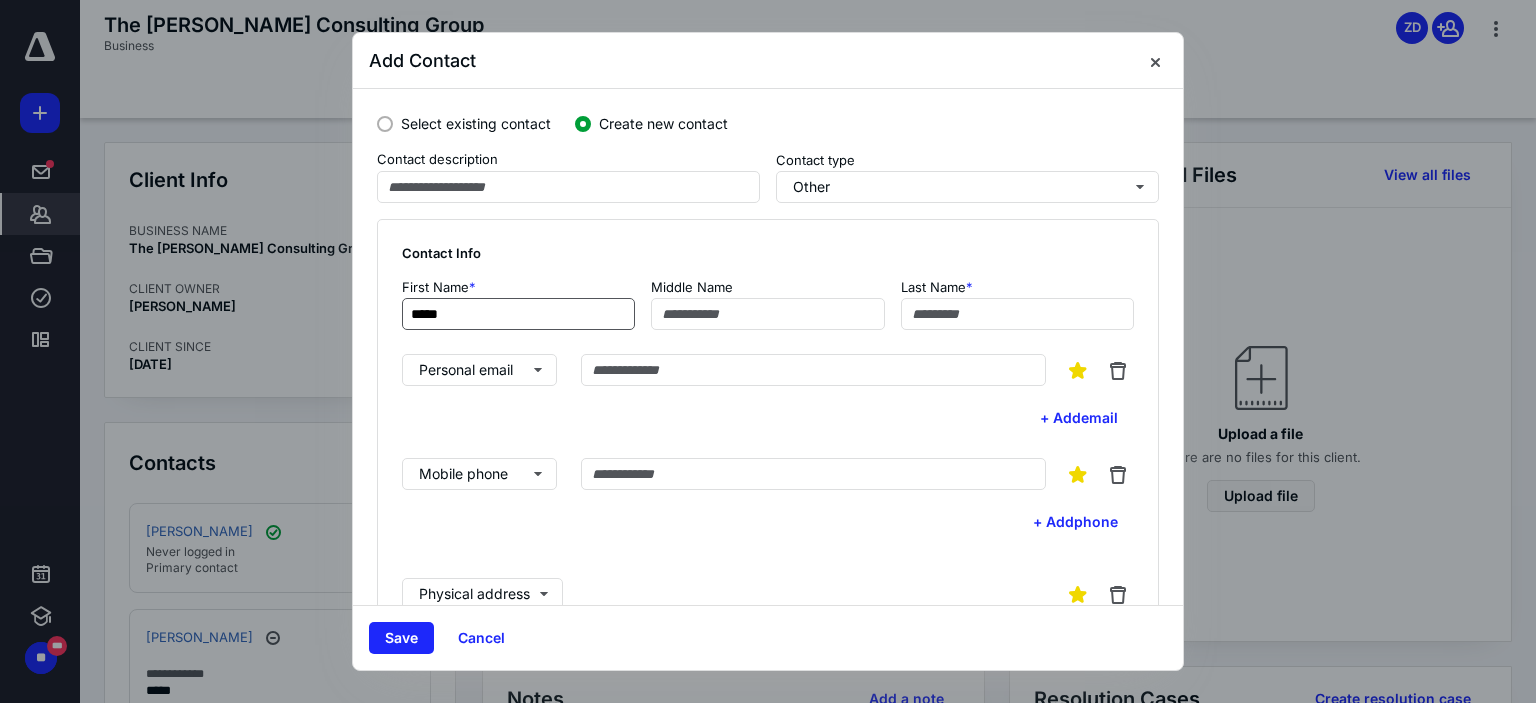 type on "*****" 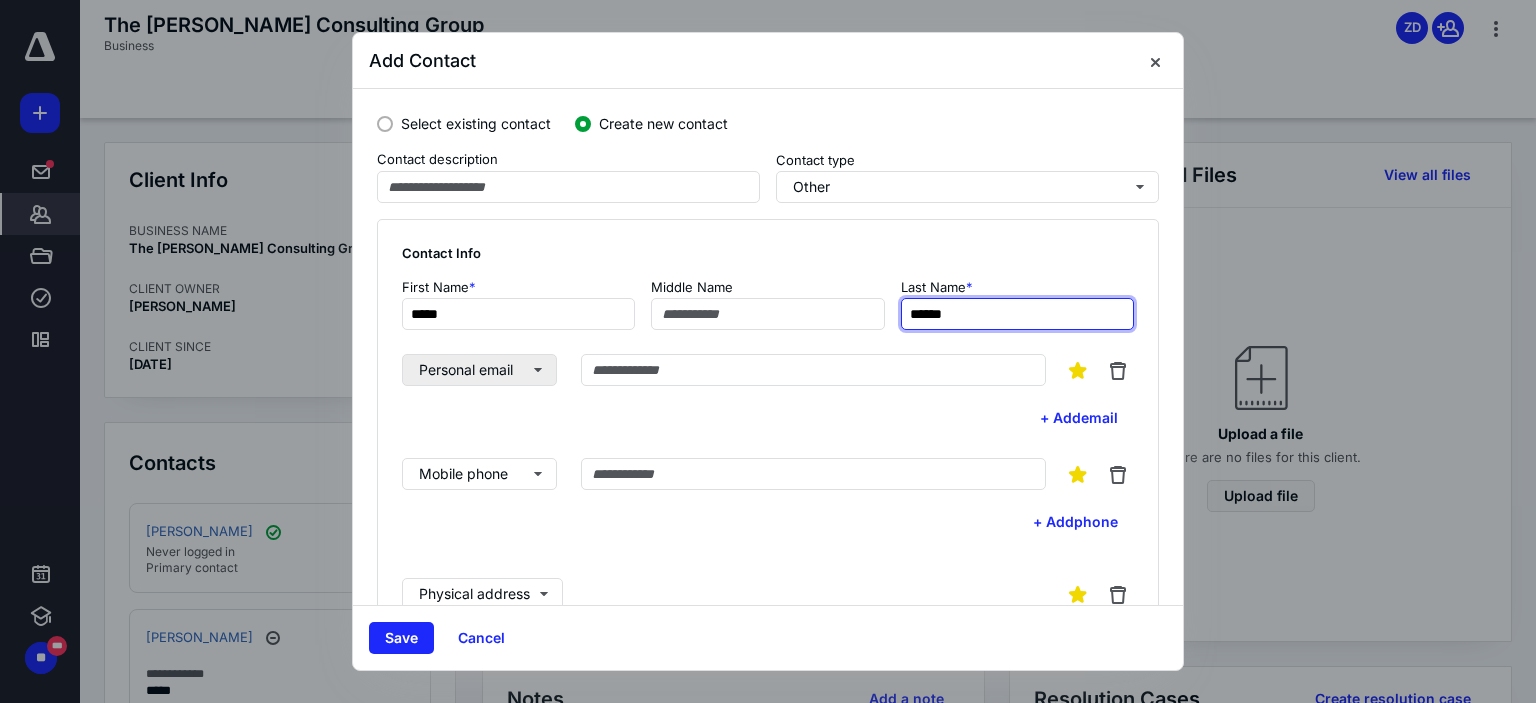 type on "******" 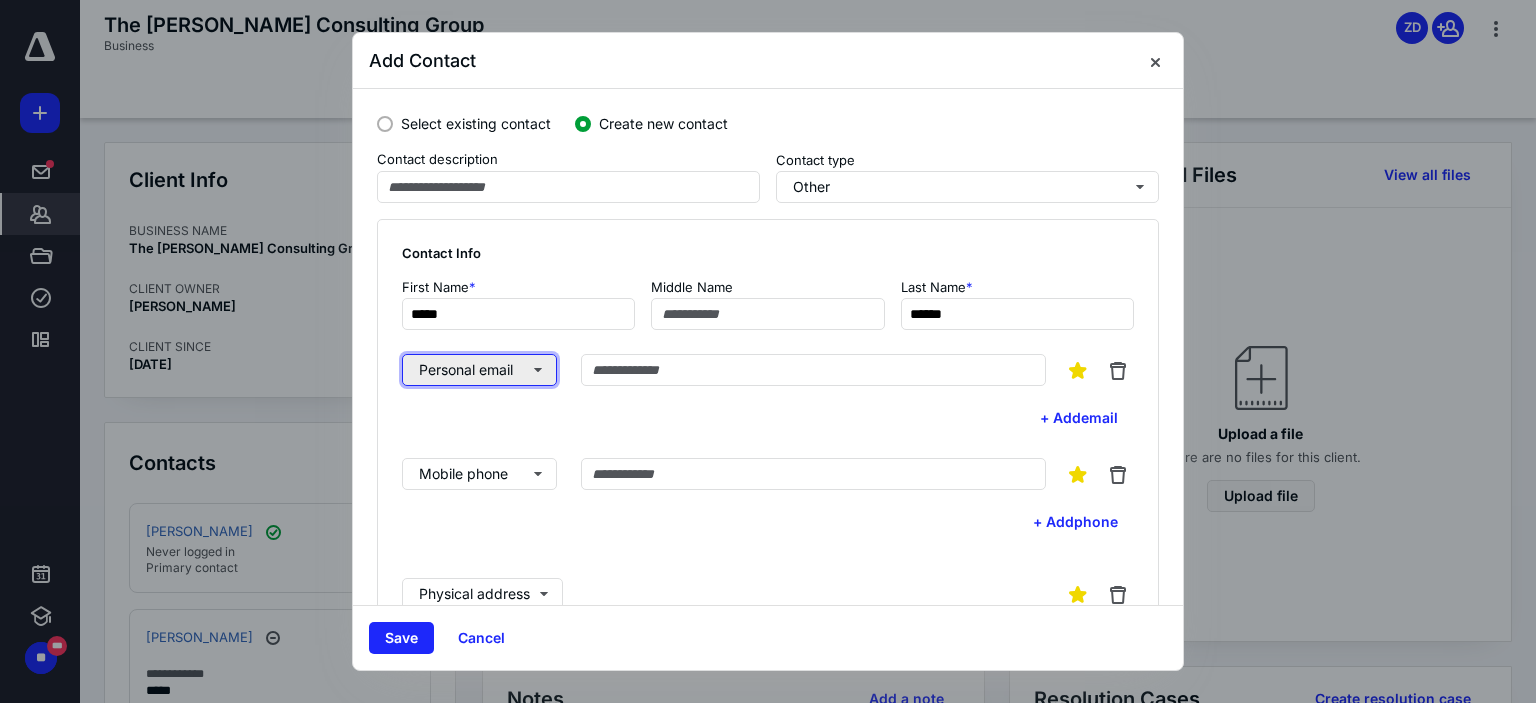 click on "Personal email" at bounding box center (479, 370) 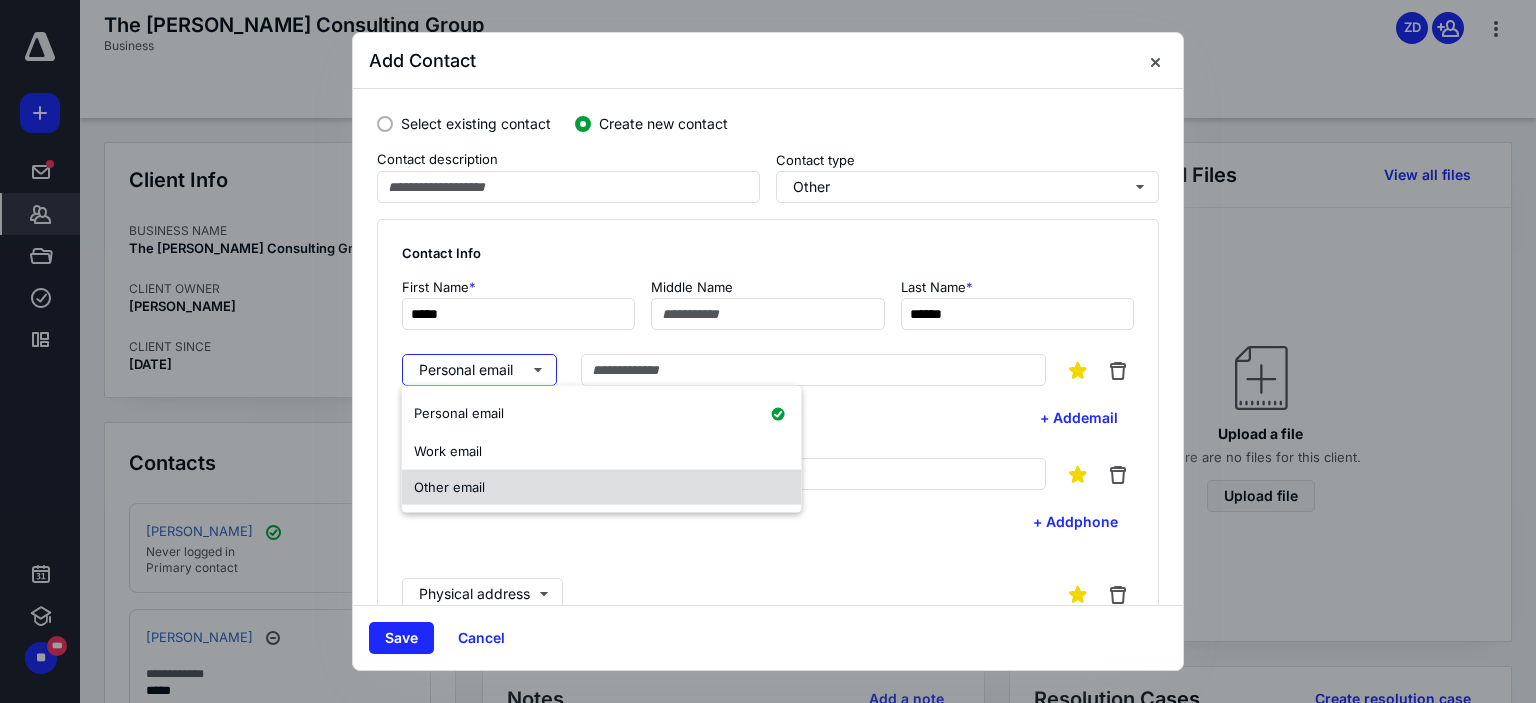 click on "Other email" at bounding box center [602, 487] 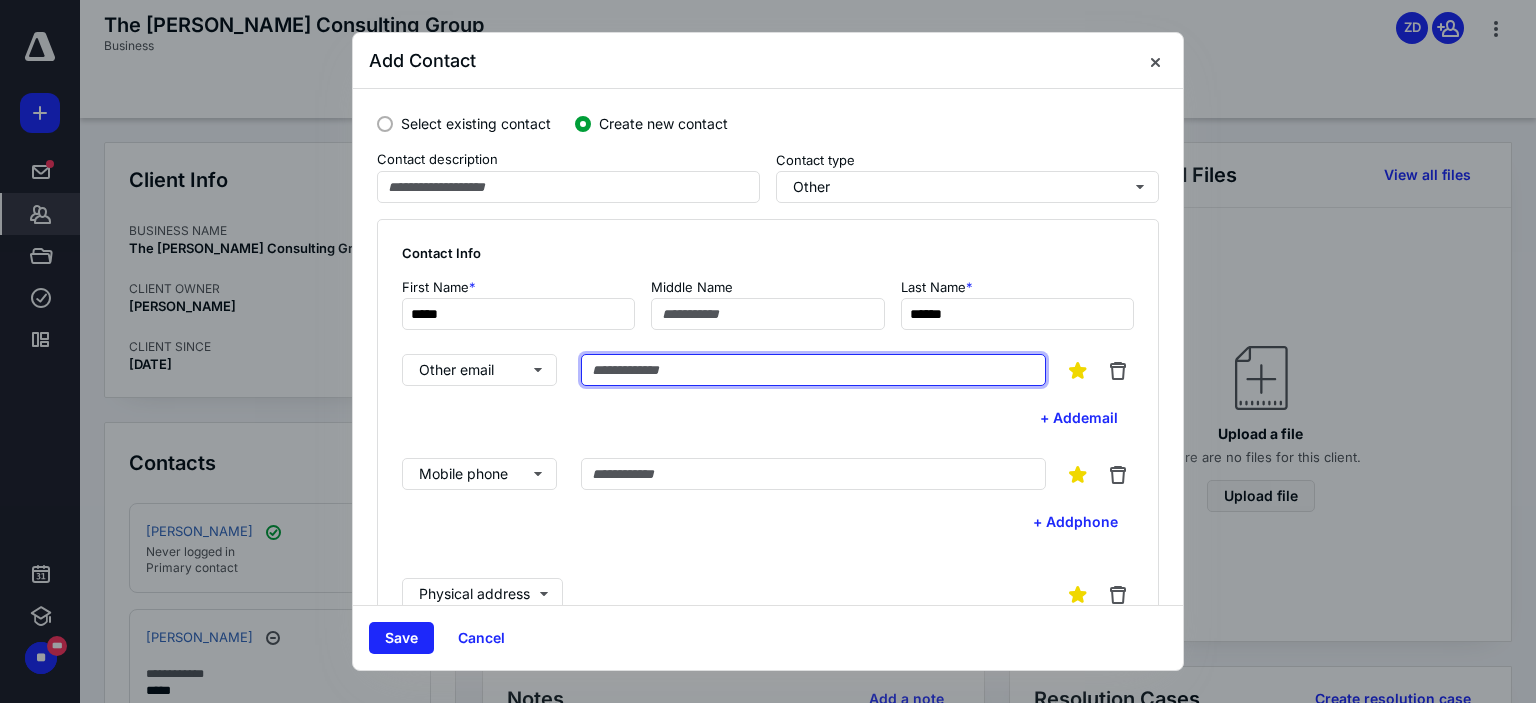 click at bounding box center [813, 370] 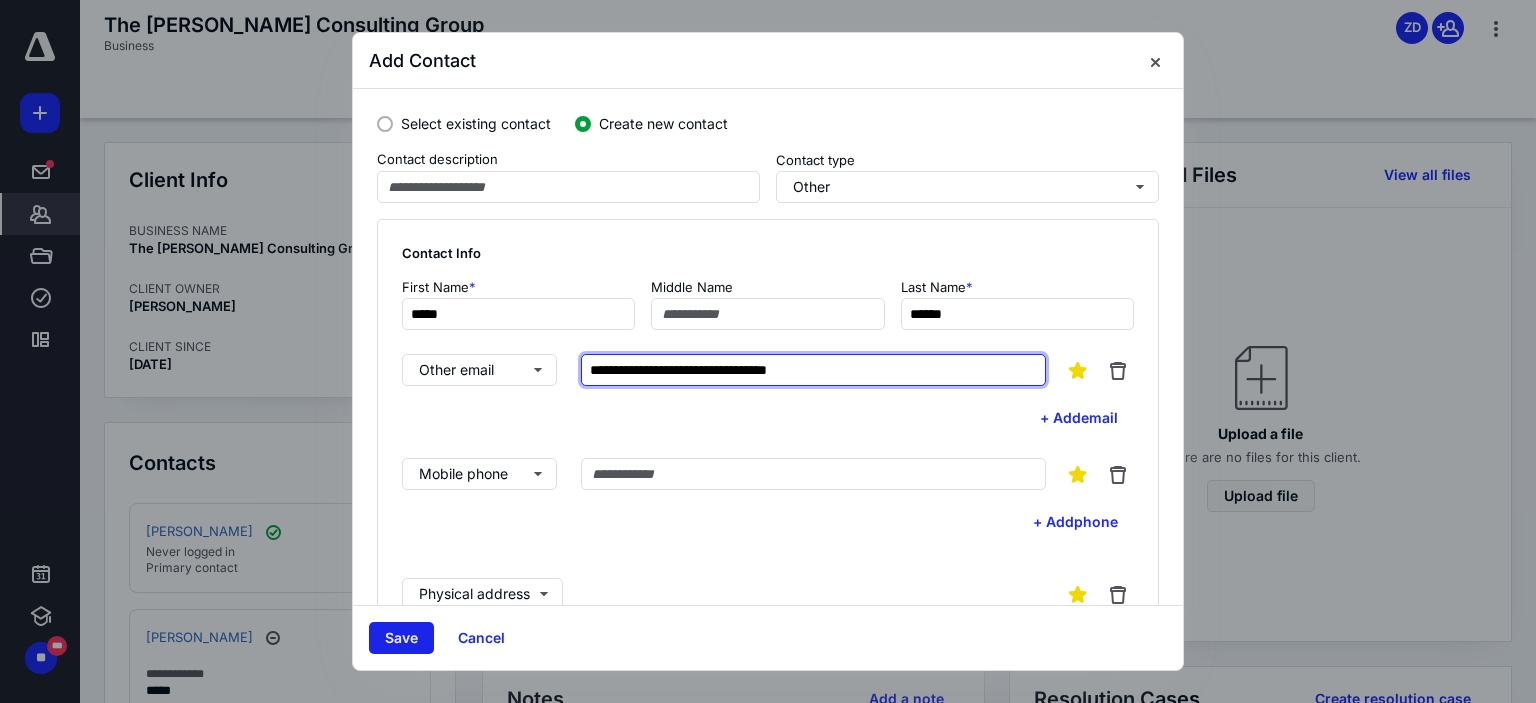 type on "**********" 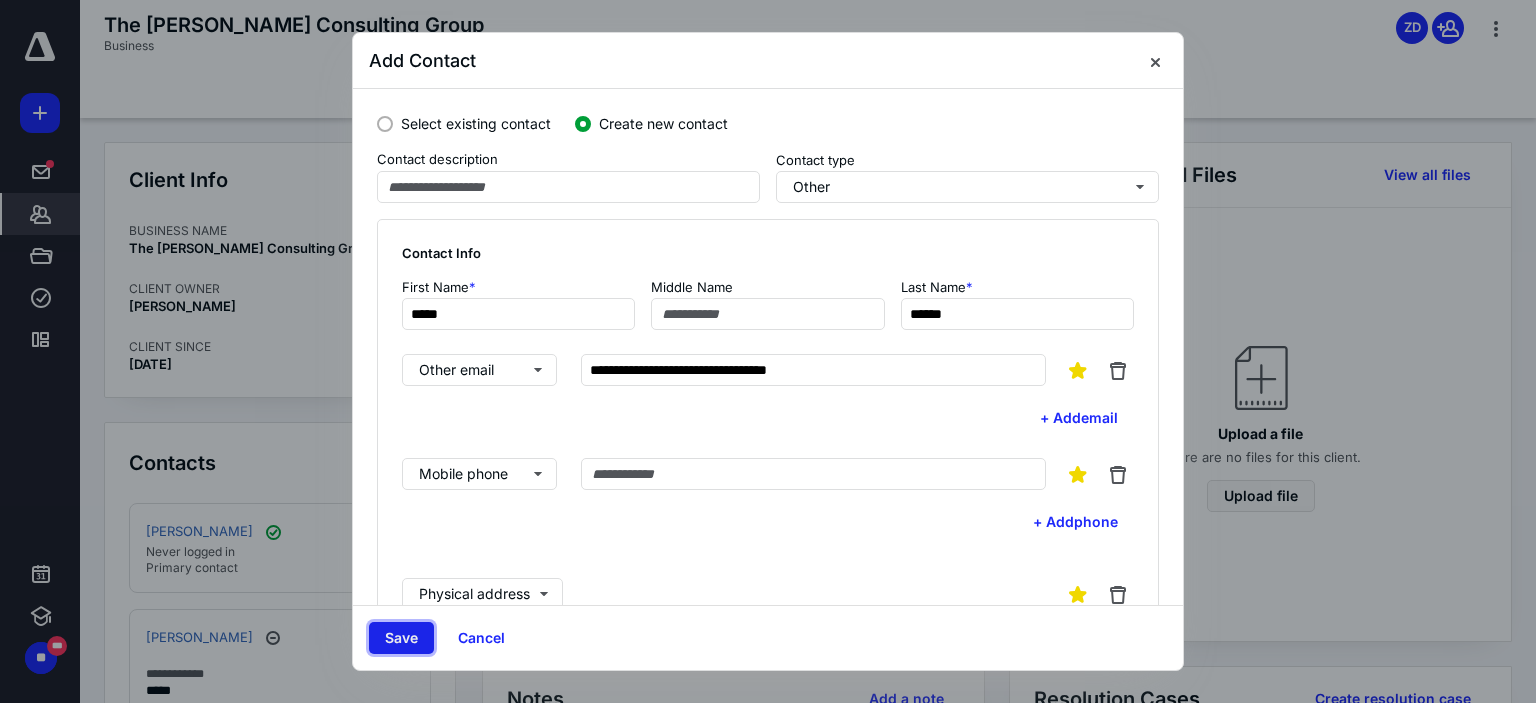 click on "Save" at bounding box center [401, 638] 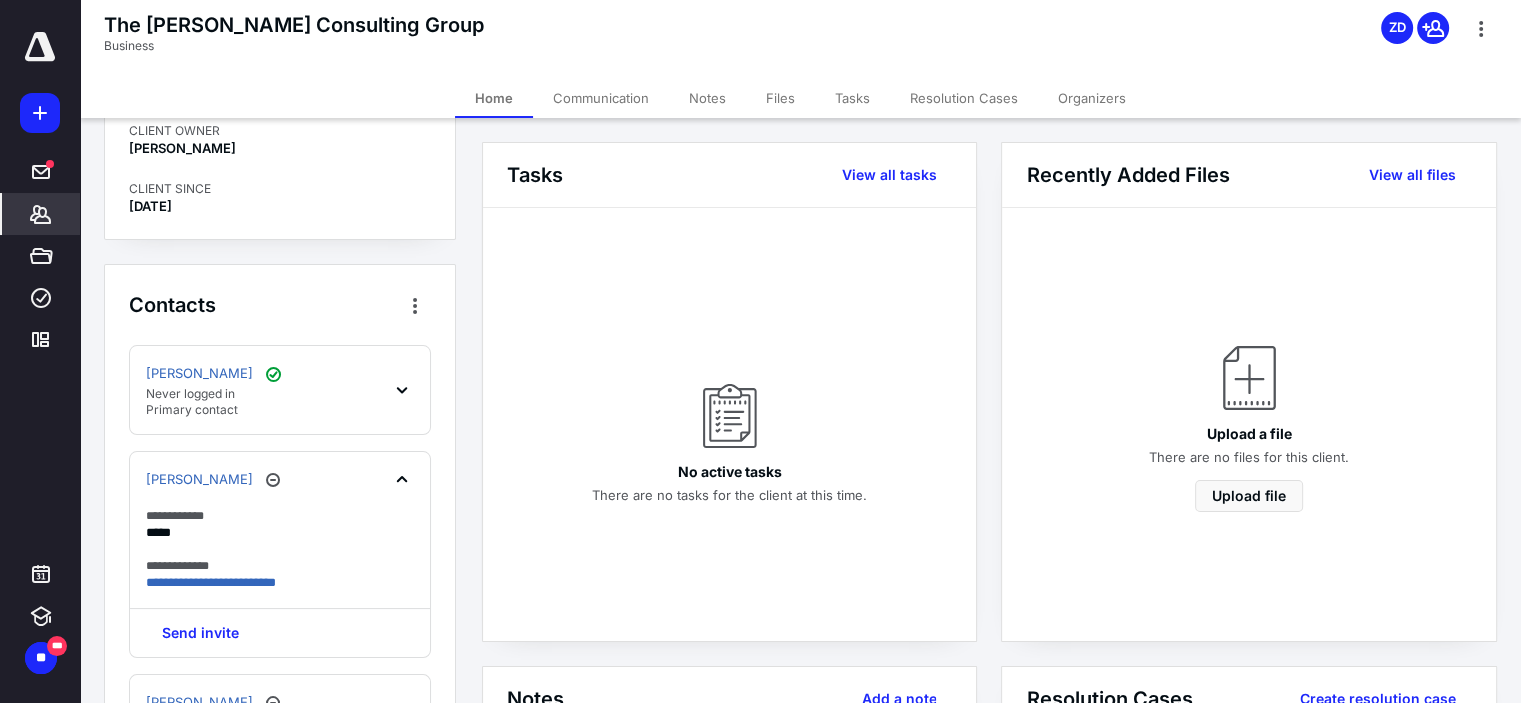 scroll, scrollTop: 0, scrollLeft: 0, axis: both 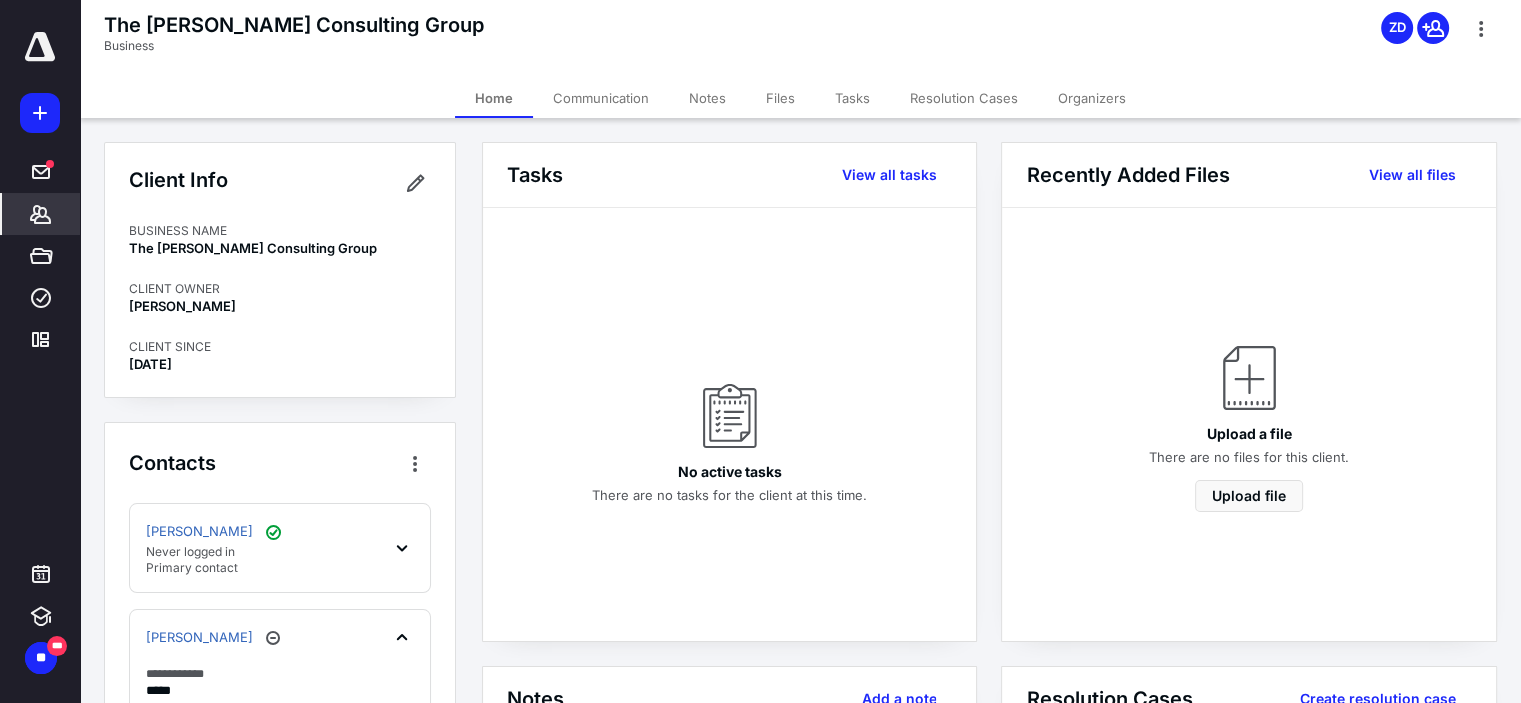 click on "Organizers" at bounding box center [1092, 98] 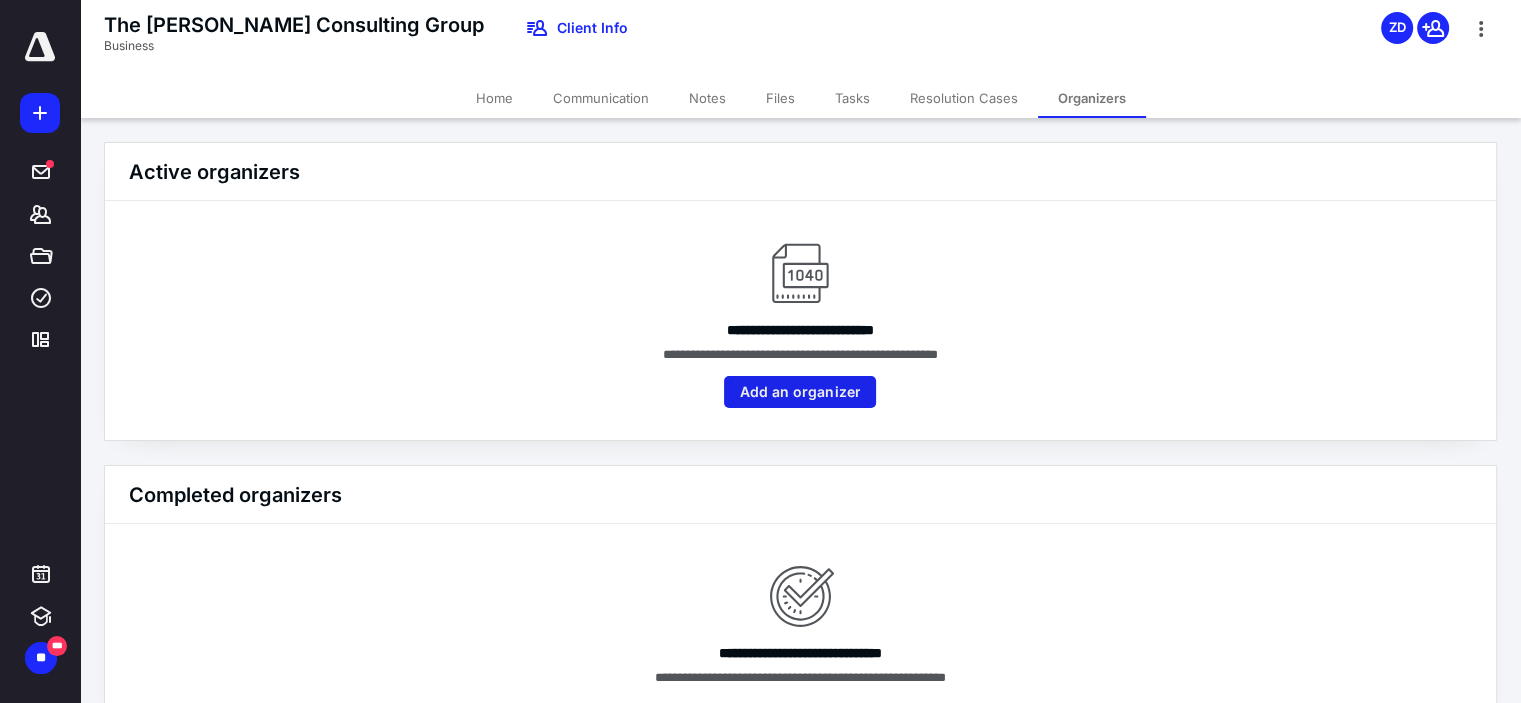 click on "Add an organizer" at bounding box center (800, 392) 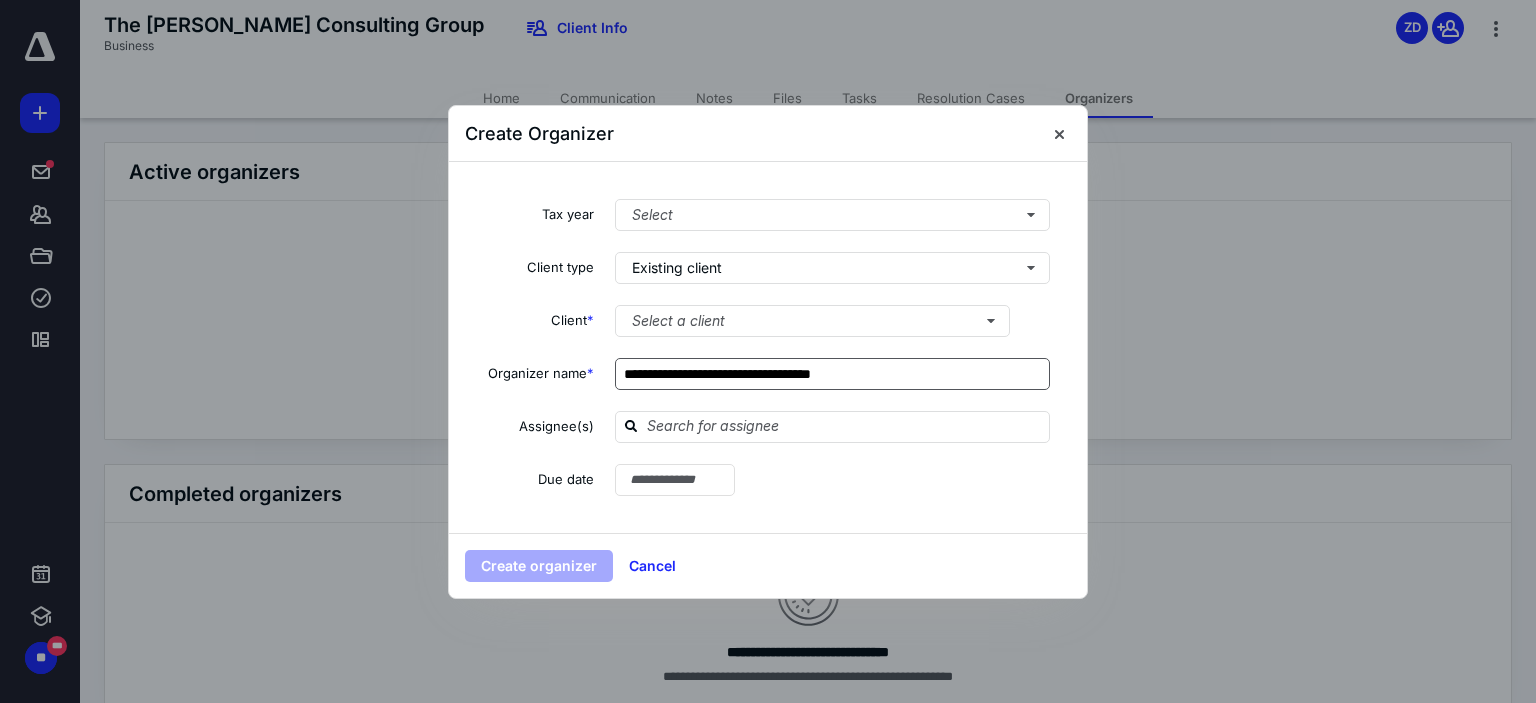 type on "**********" 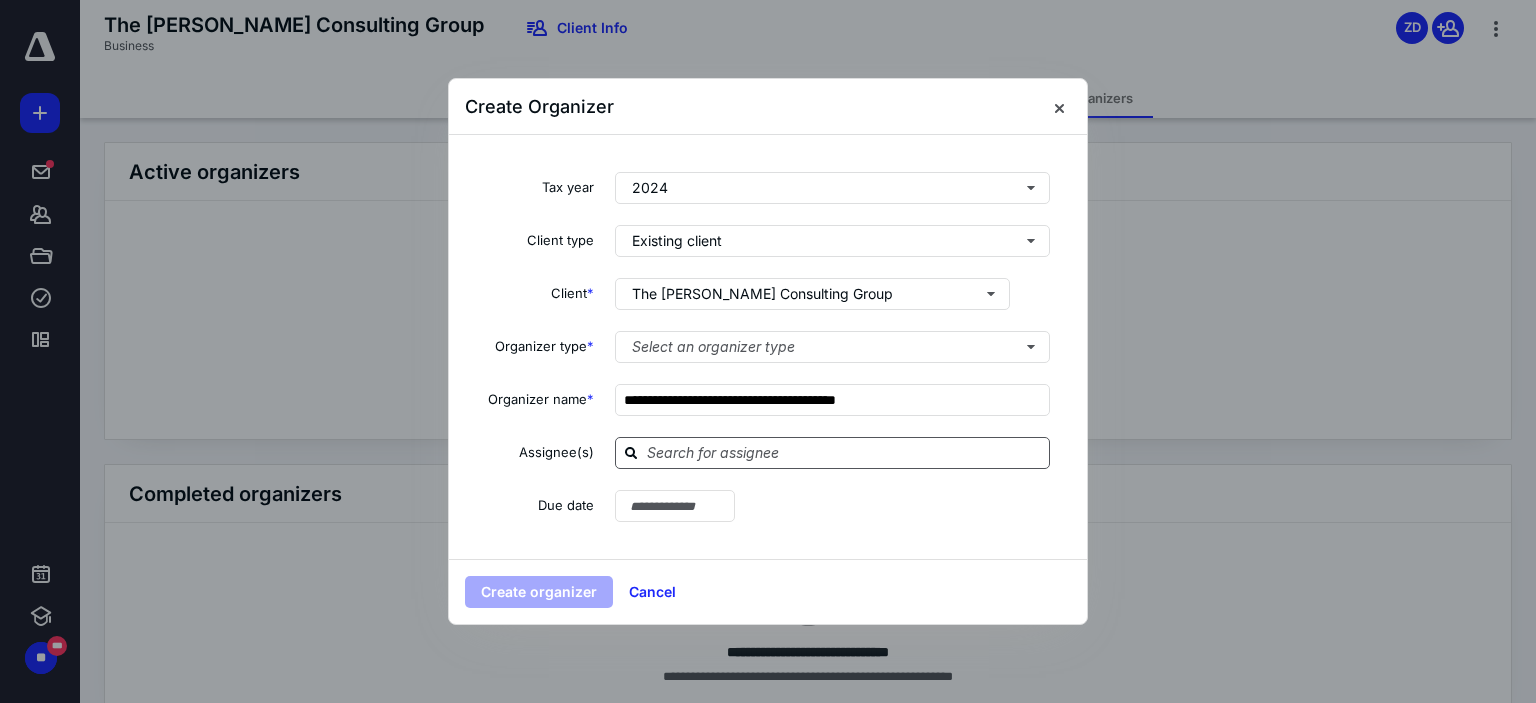 click at bounding box center (844, 453) 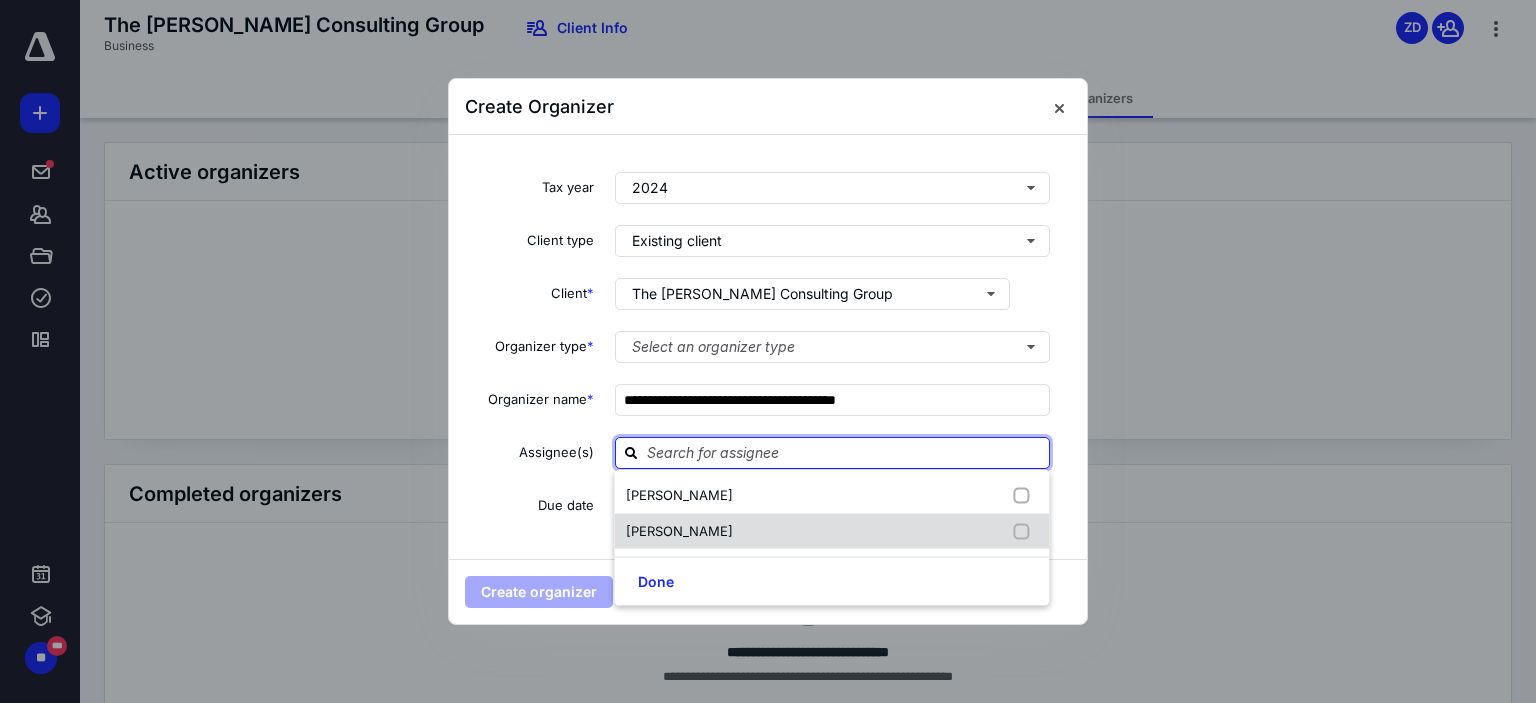 click on "Zenata Donaldson" at bounding box center [831, 531] 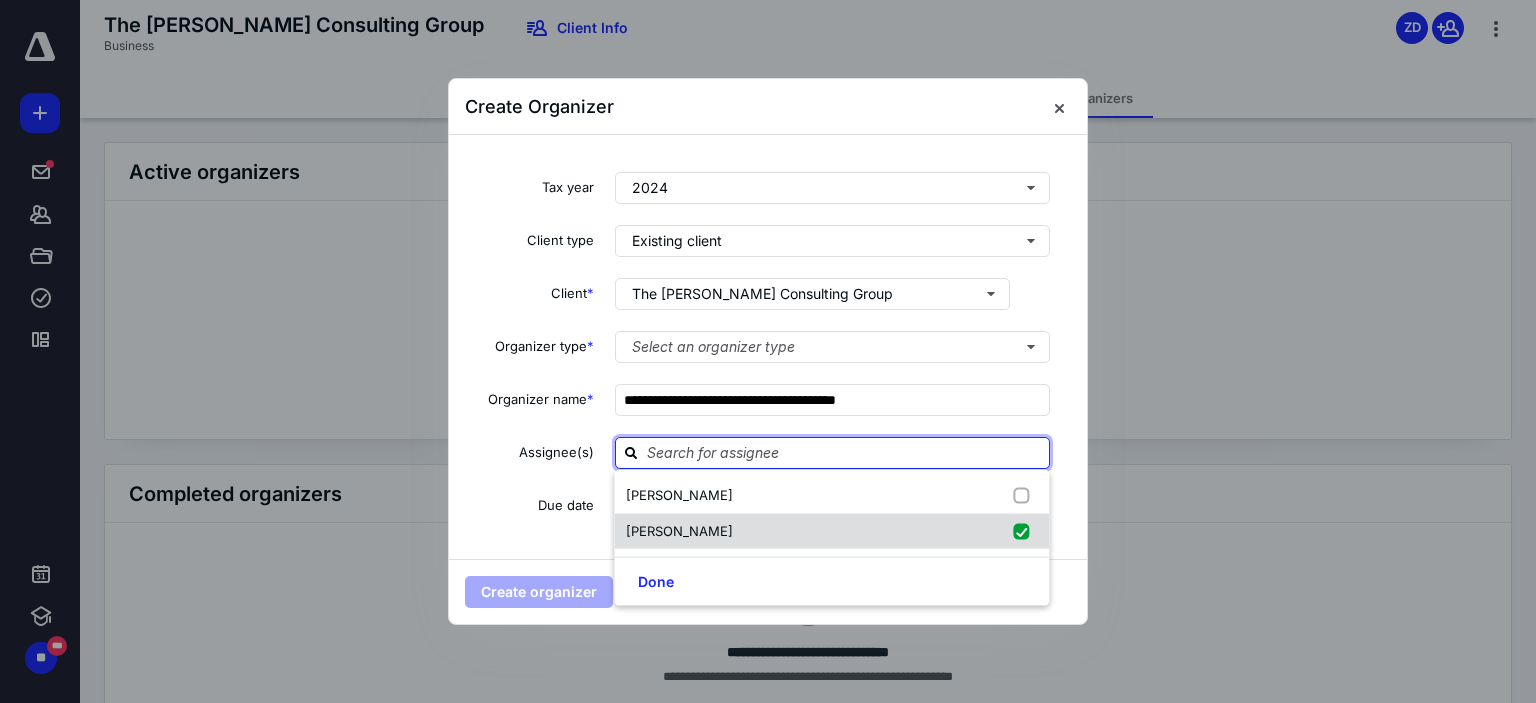 checkbox on "true" 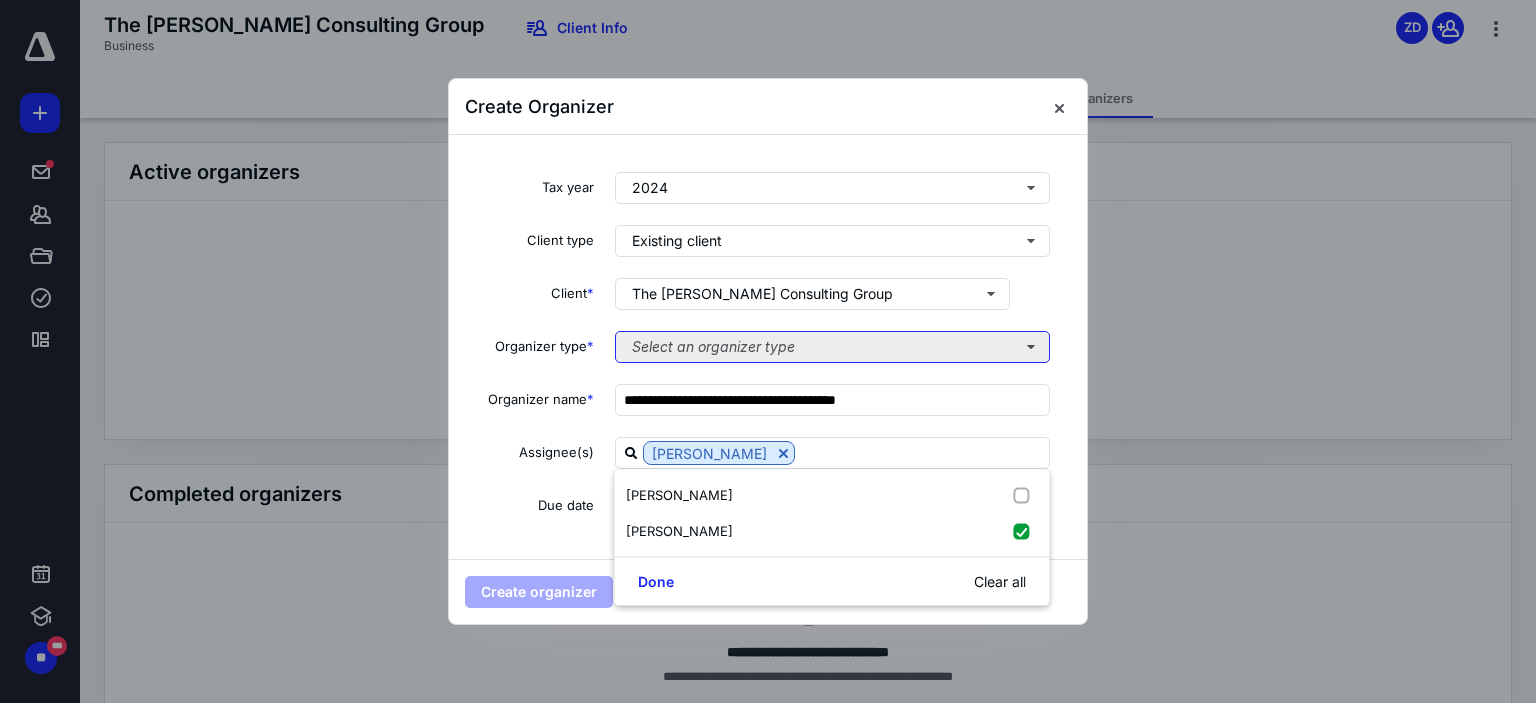 click on "Select an organizer type" at bounding box center [832, 347] 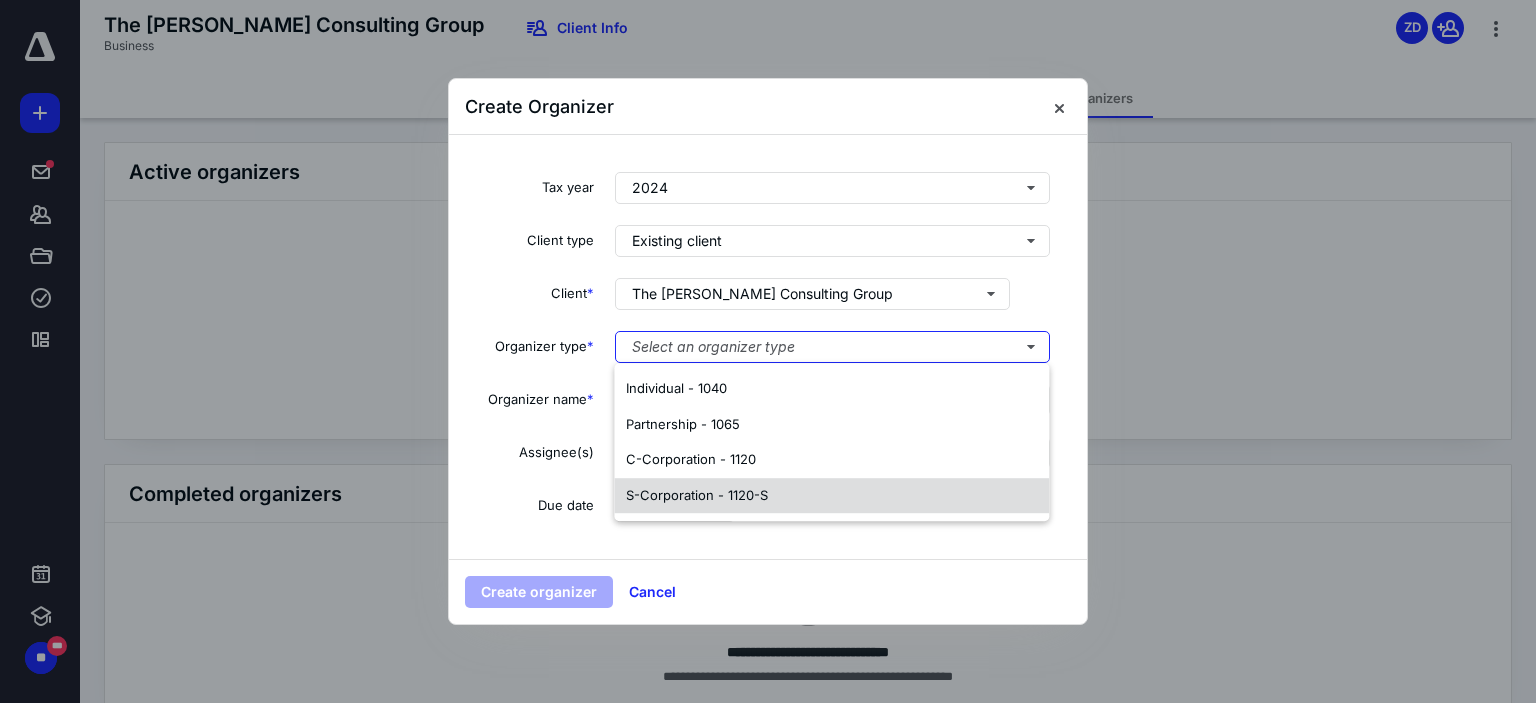 click on "S-Corporation - 1120-S" at bounding box center (831, 496) 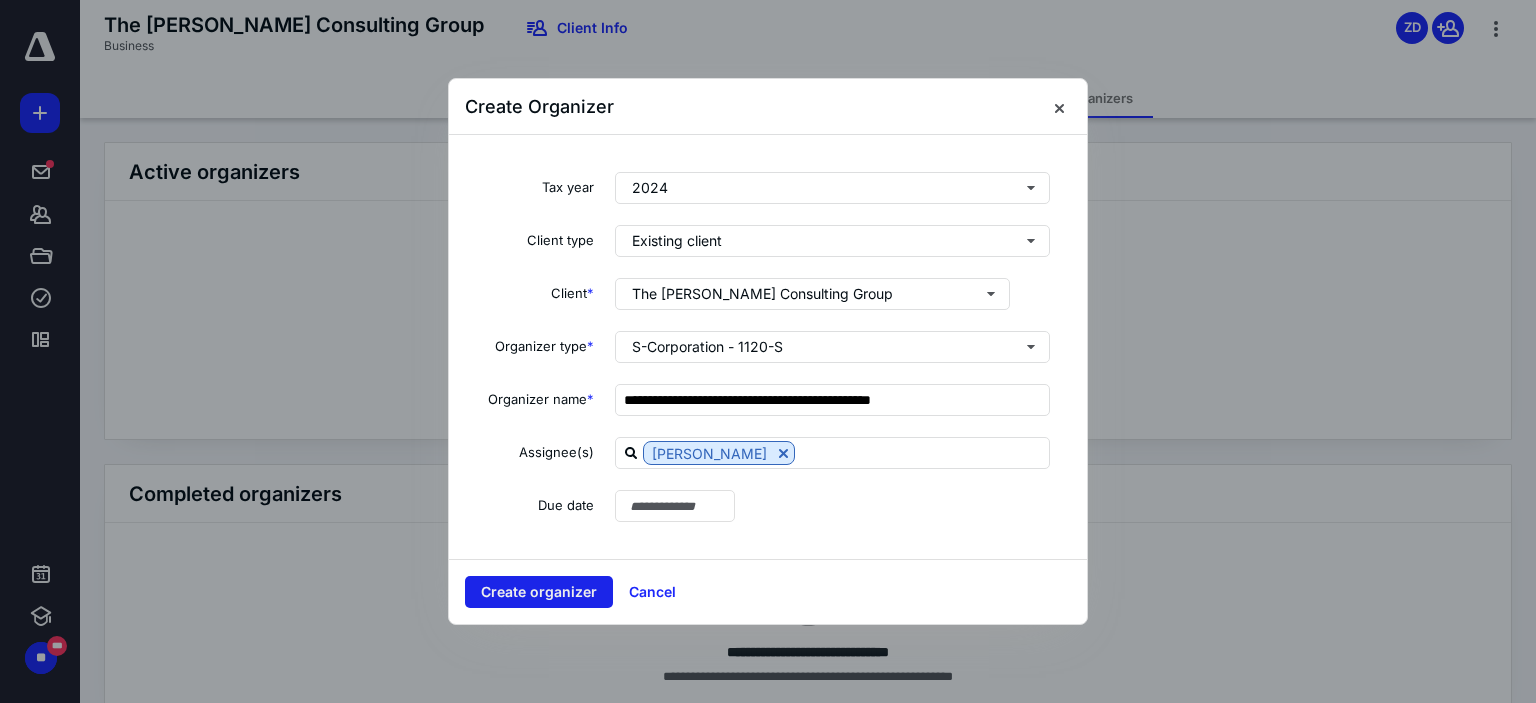 click on "Create organizer" at bounding box center [539, 592] 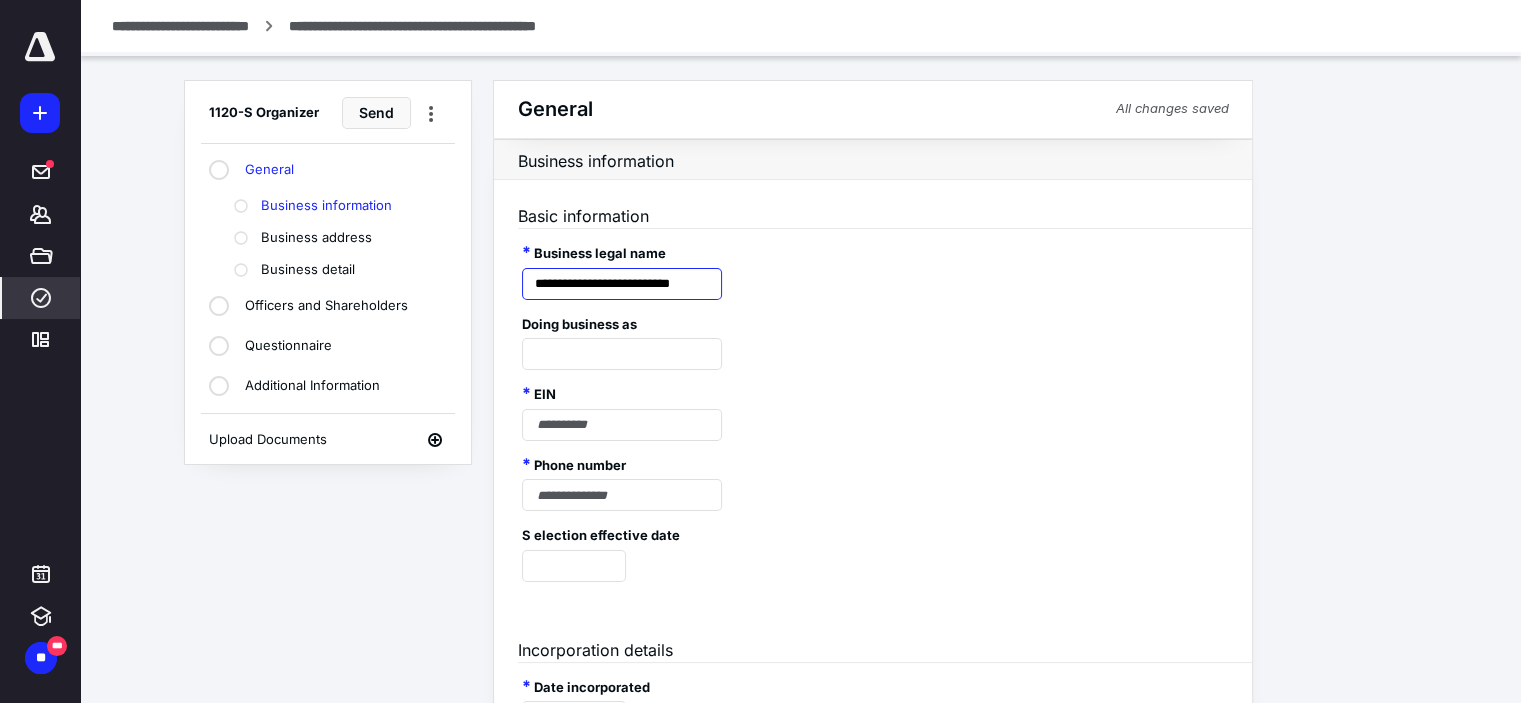 scroll, scrollTop: 0, scrollLeft: 2, axis: horizontal 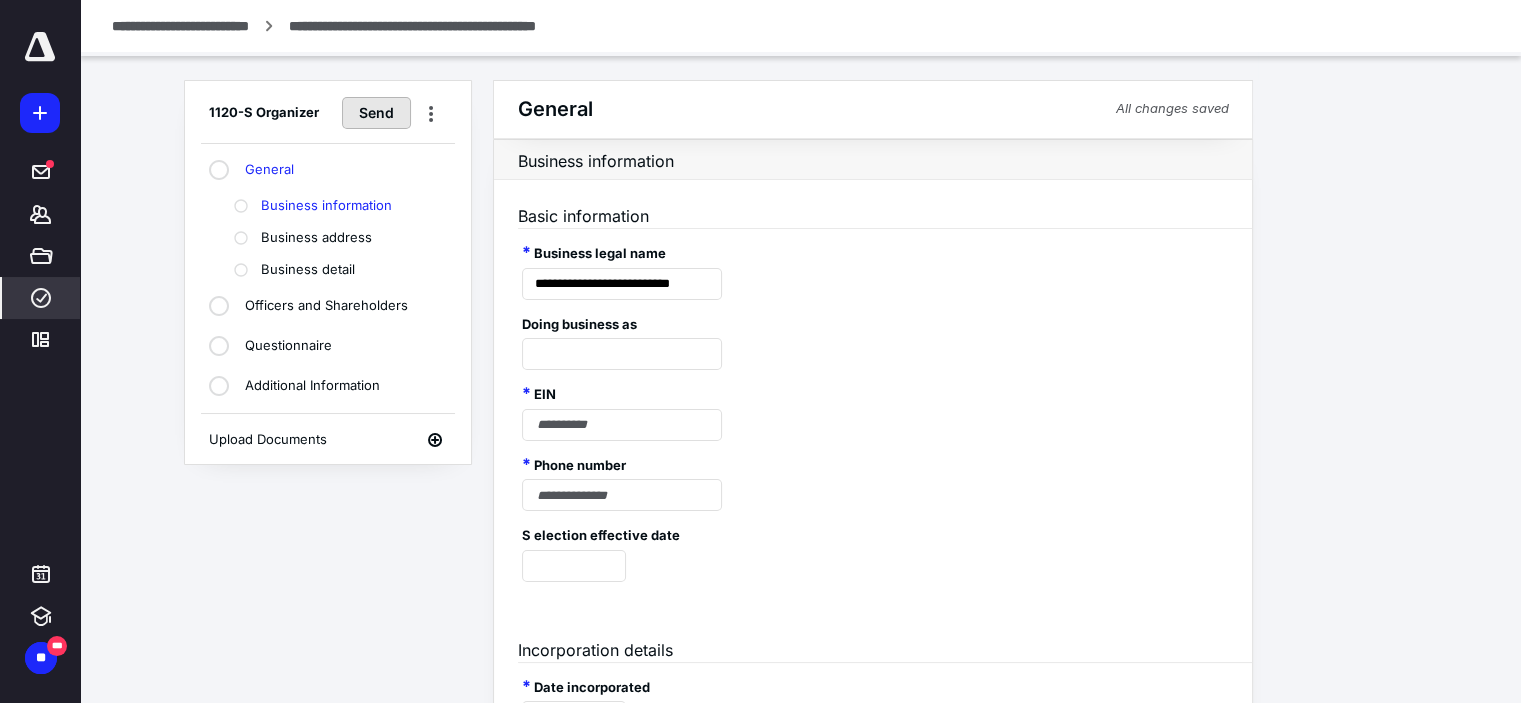 click on "Send" at bounding box center [376, 113] 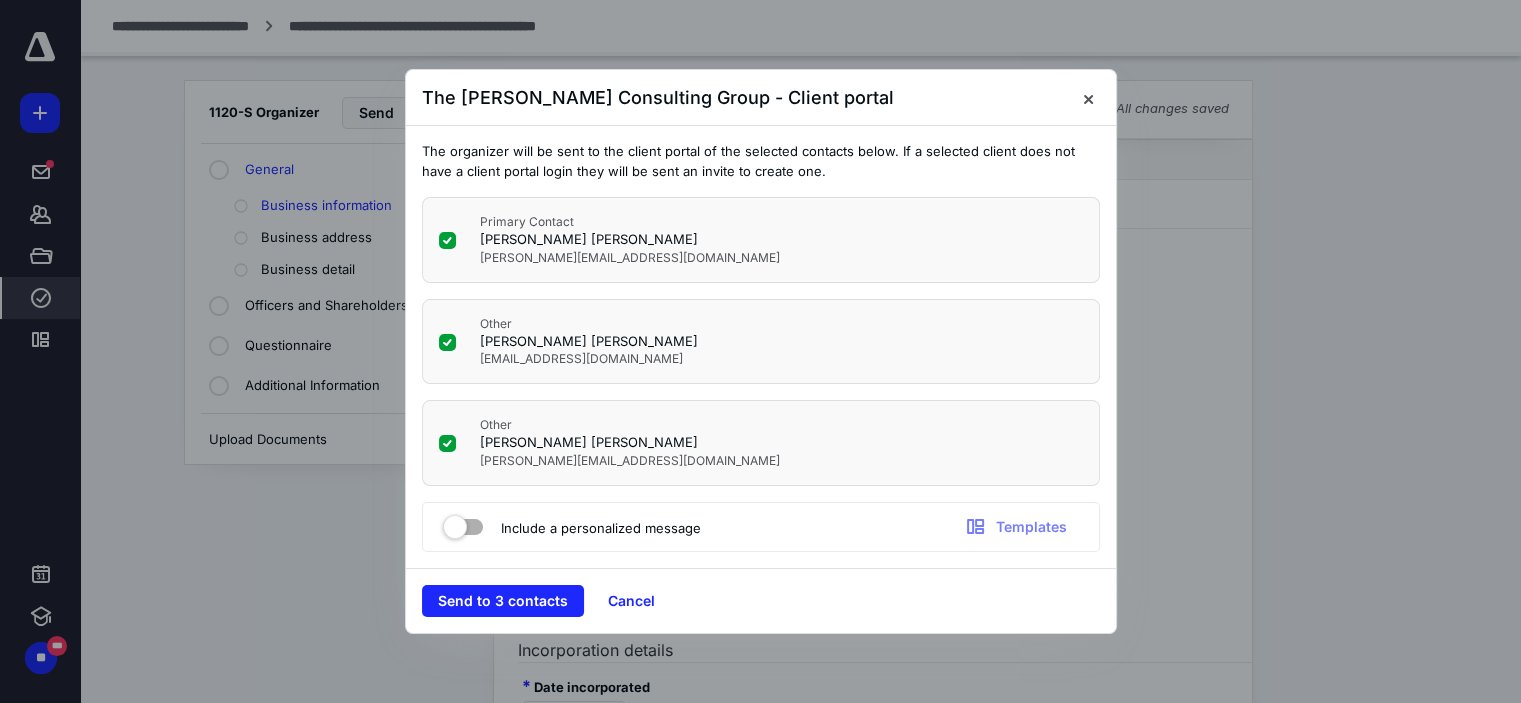 drag, startPoint x: 445, startPoint y: 339, endPoint x: 444, endPoint y: 358, distance: 19.026299 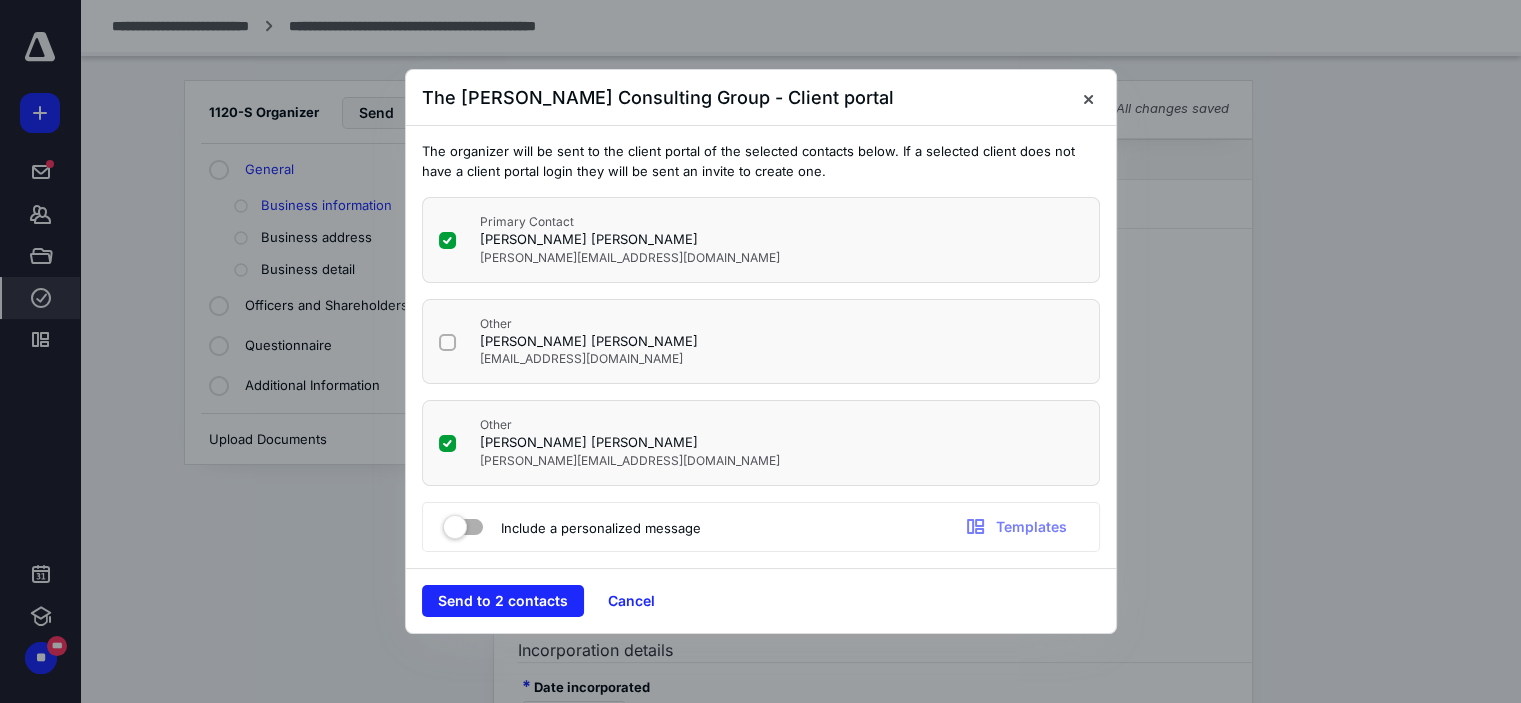 click at bounding box center [447, 444] 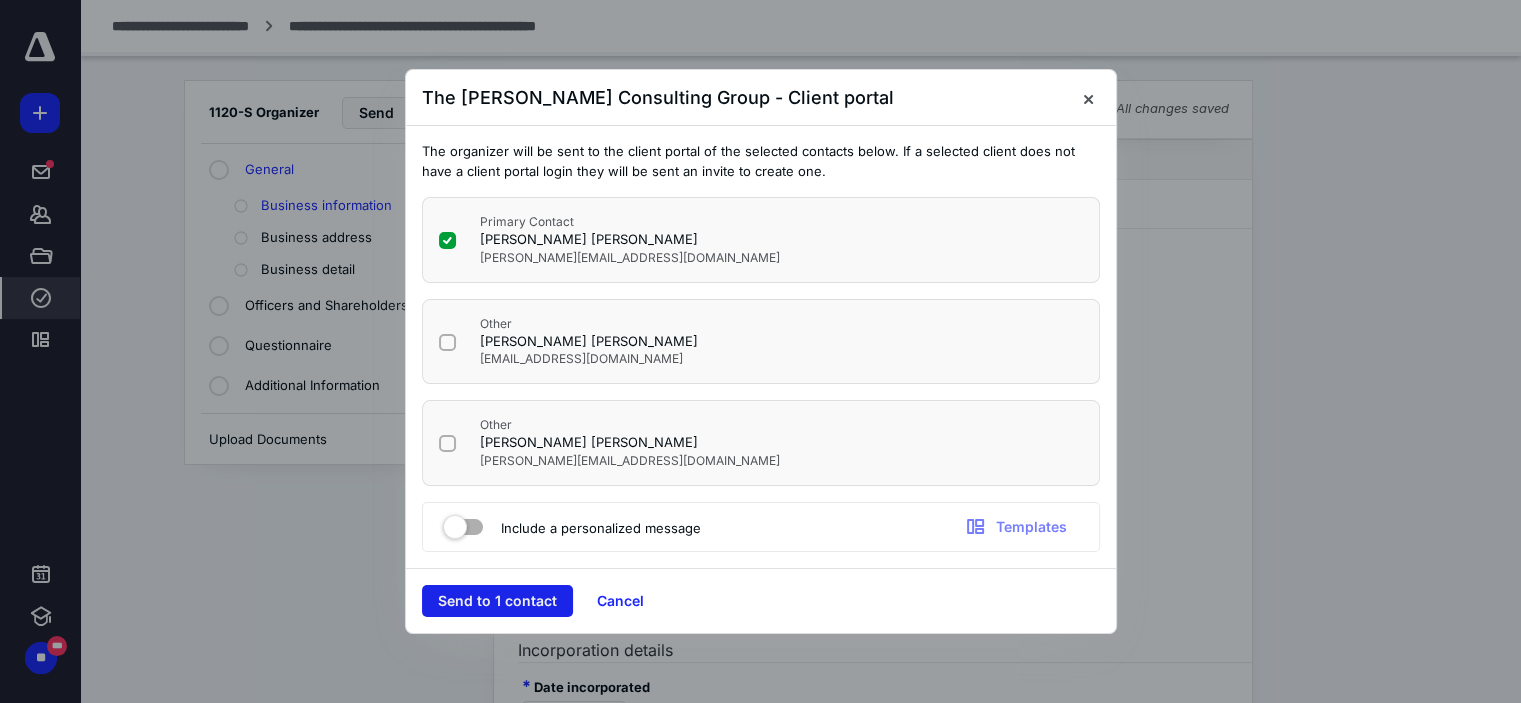 click on "Send to 1 contact" at bounding box center (497, 601) 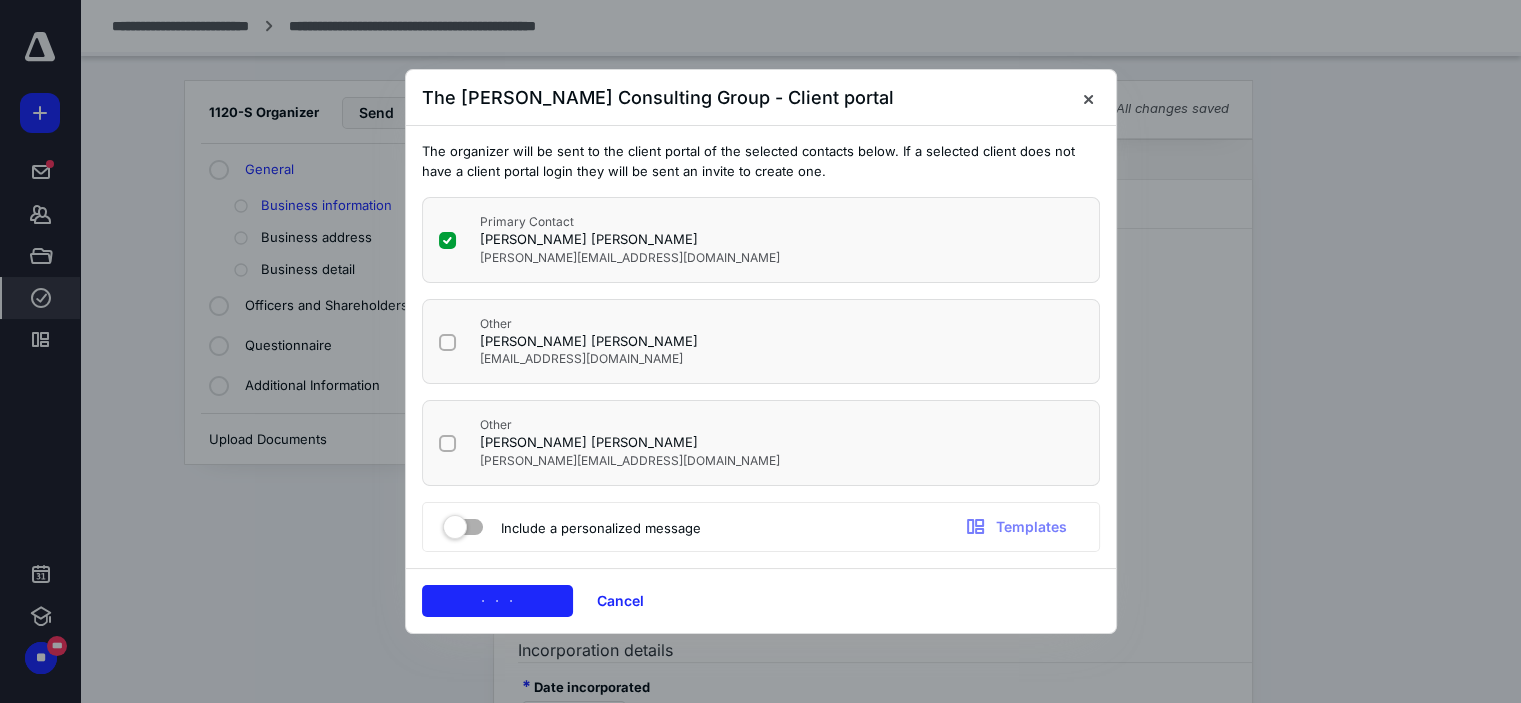 click 